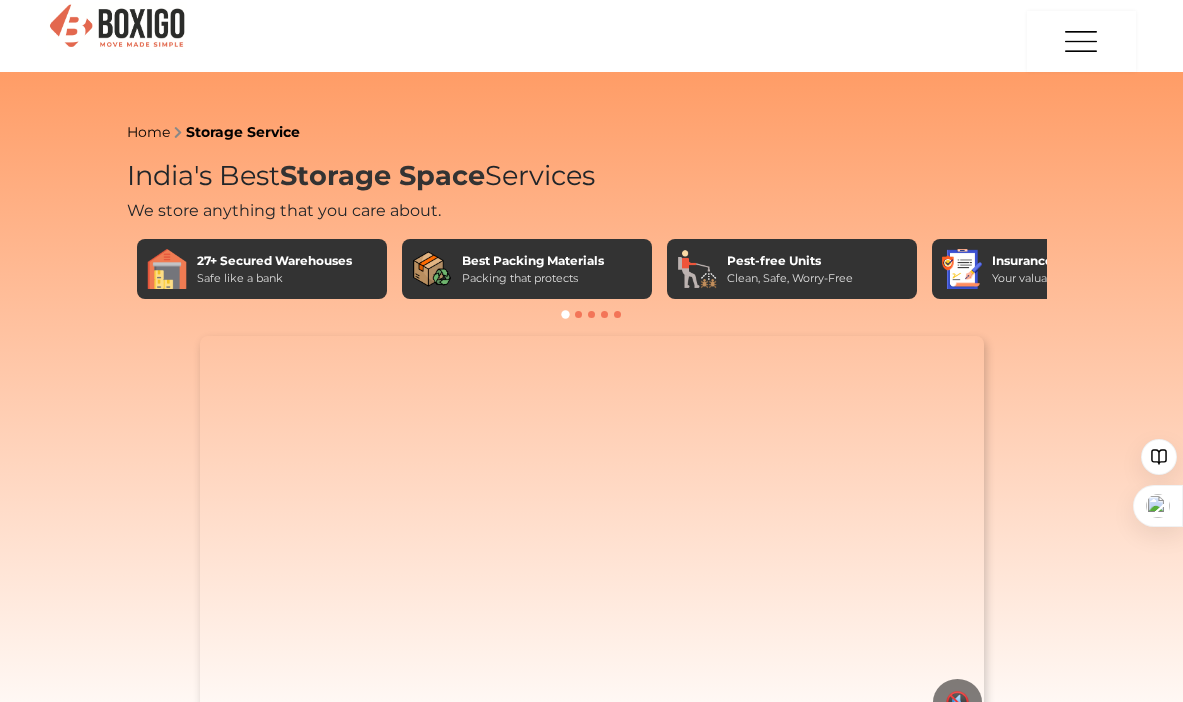 scroll, scrollTop: 0, scrollLeft: 0, axis: both 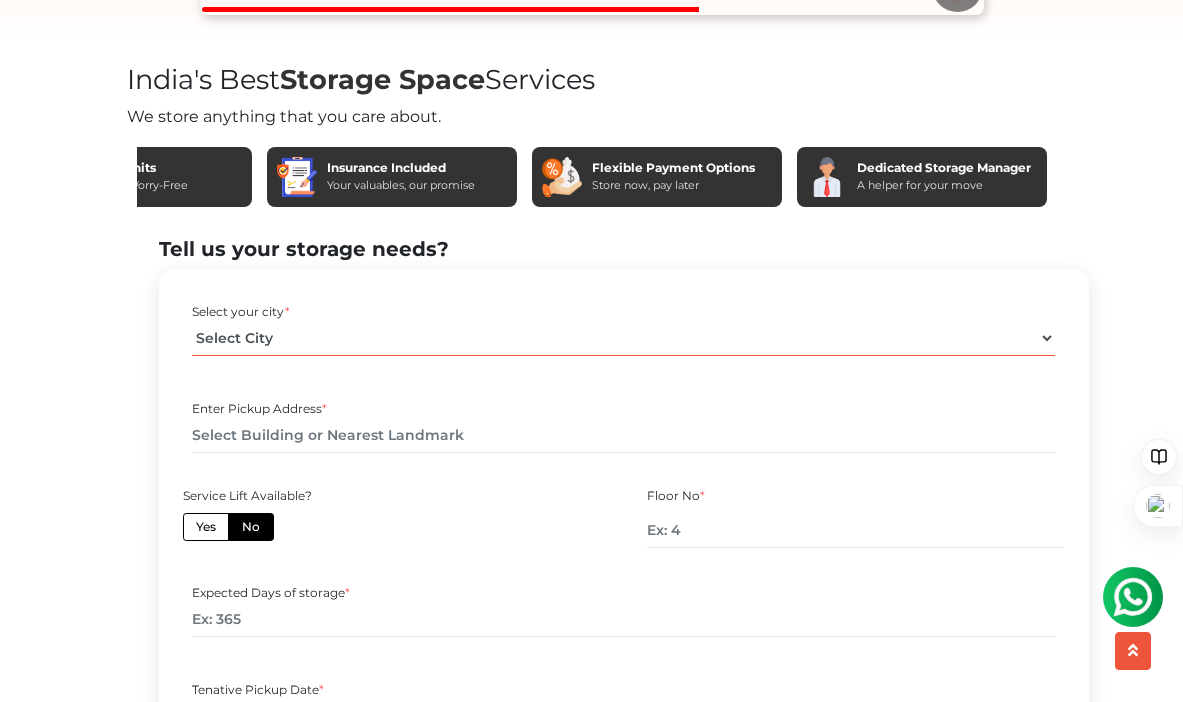 click on "Select City
Bangalore
Bengaluru
Bhopal
Bhubaneswar
Chennai
Coimbatore
Cuttack Delhi Gulbarga Gurugram Guwahati Hyderabad Indore Jaipur Kalyan & Dombivali" at bounding box center [623, 338] 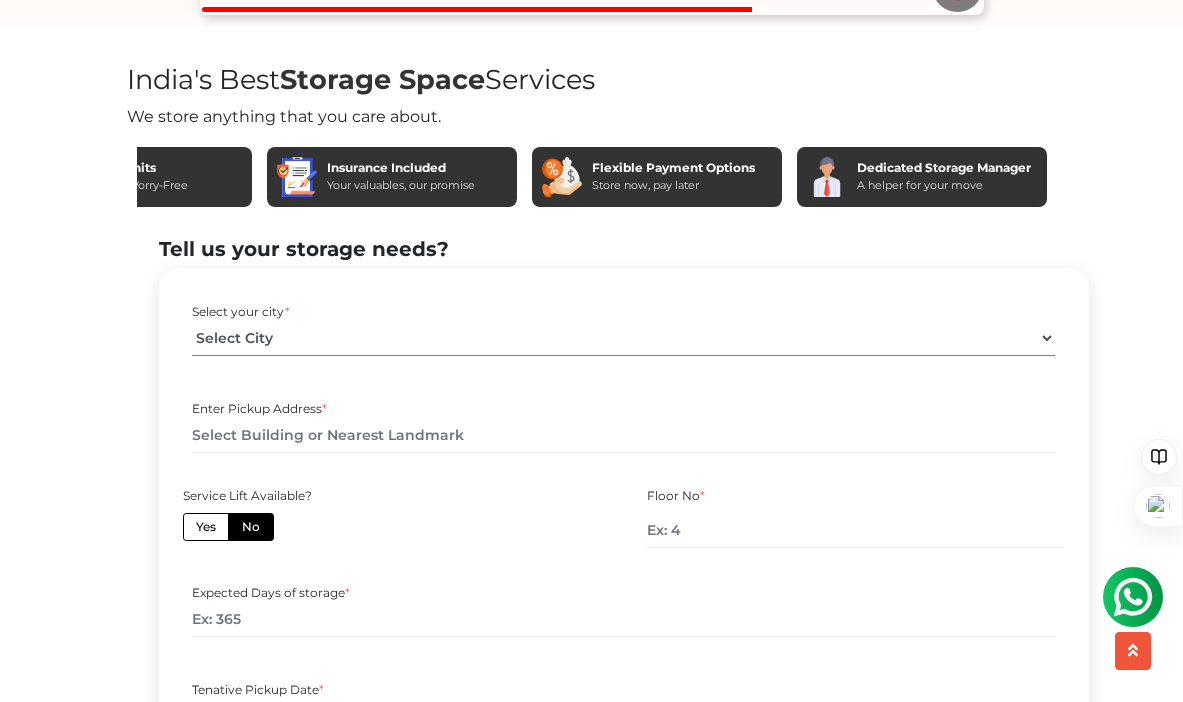 select on "[GEOGRAPHIC_DATA]" 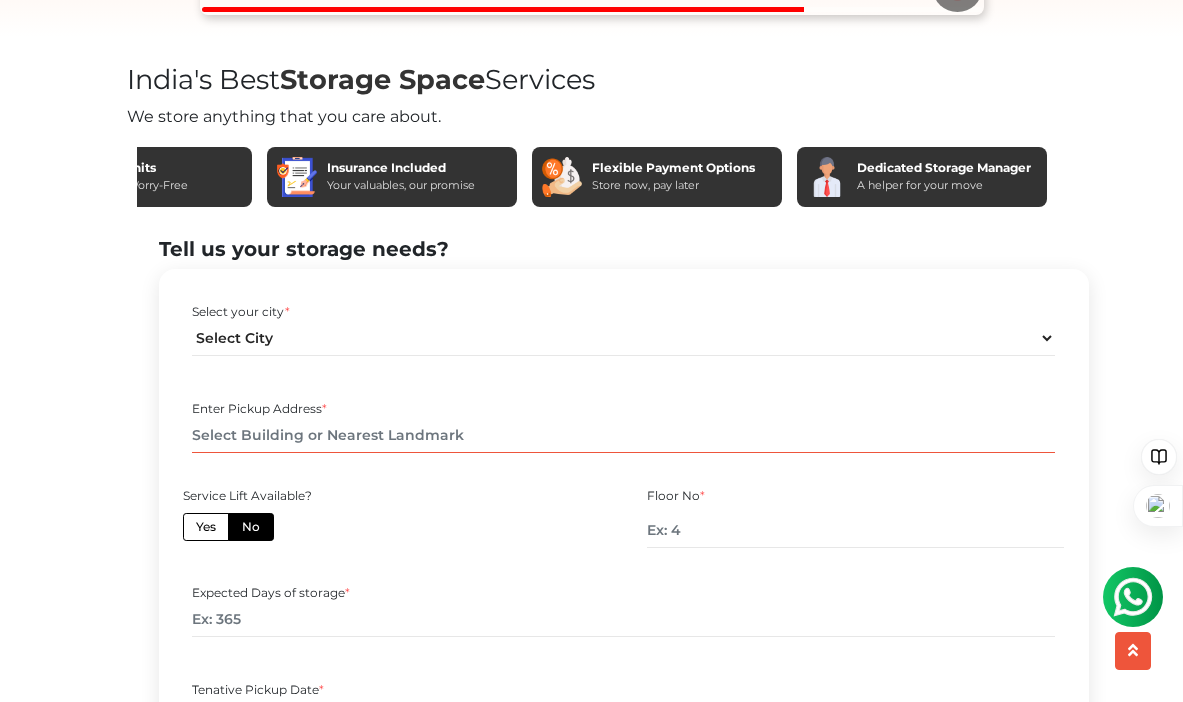 click at bounding box center (623, 435) 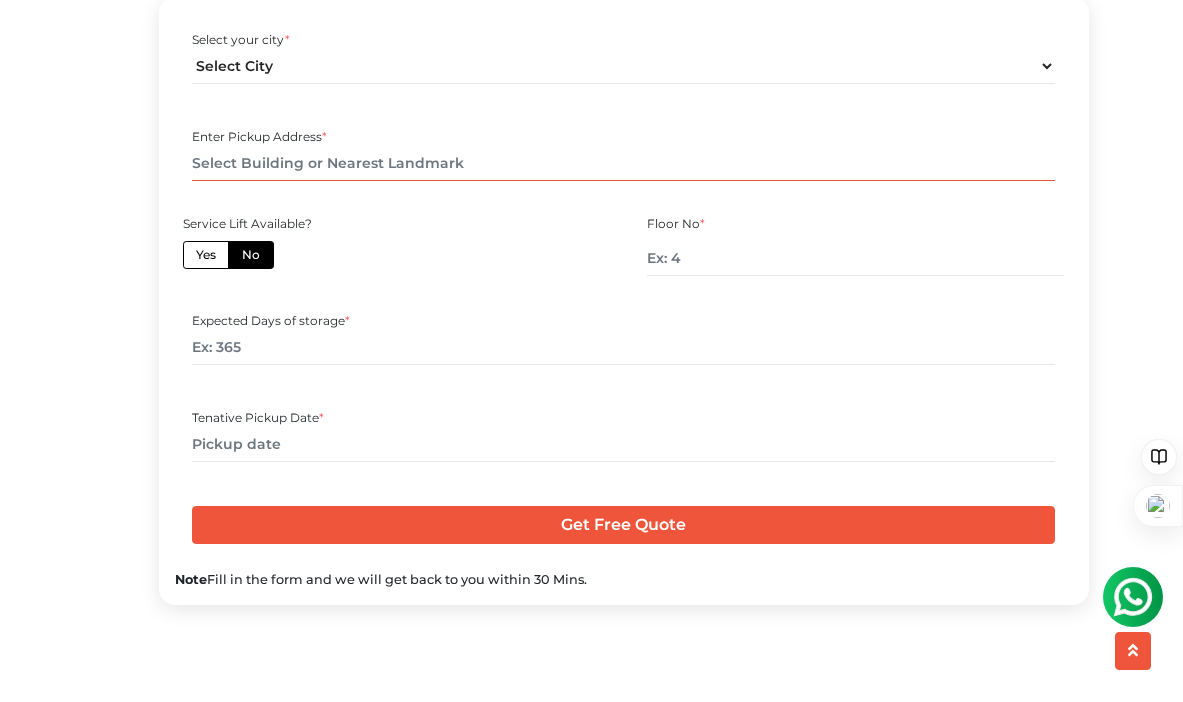 scroll, scrollTop: 975, scrollLeft: 0, axis: vertical 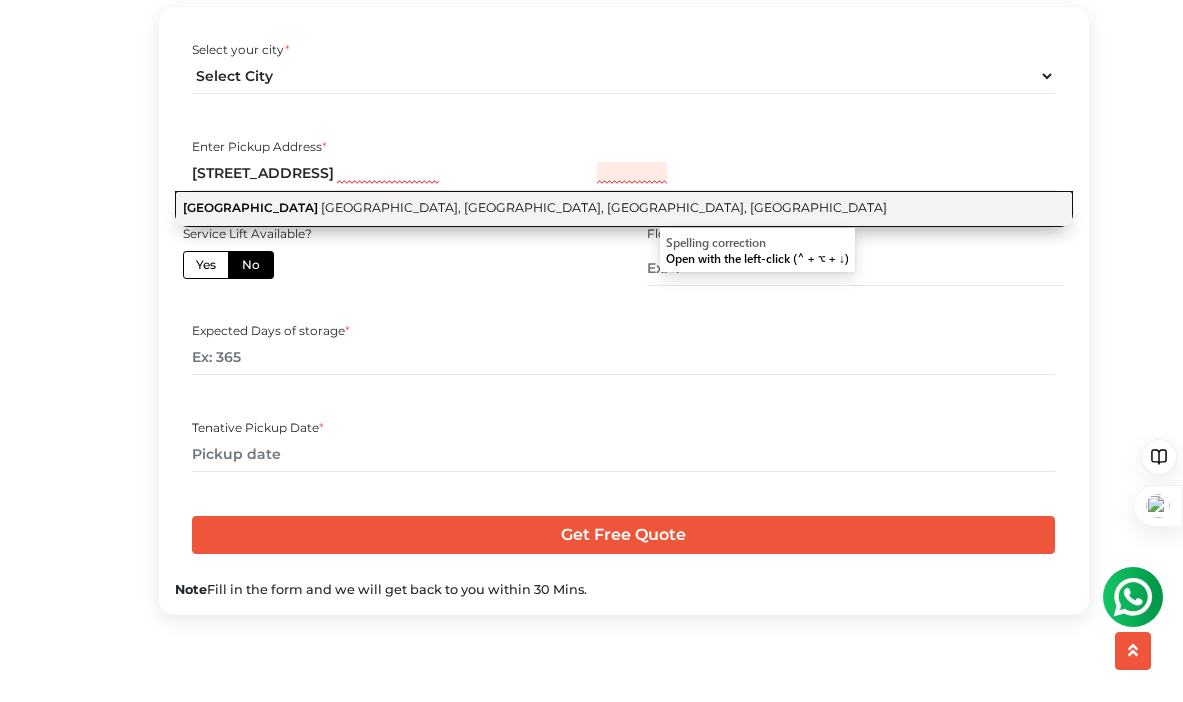click on "Pragathi Nagar, Basapura, Bengaluru, Karnataka" at bounding box center [604, 207] 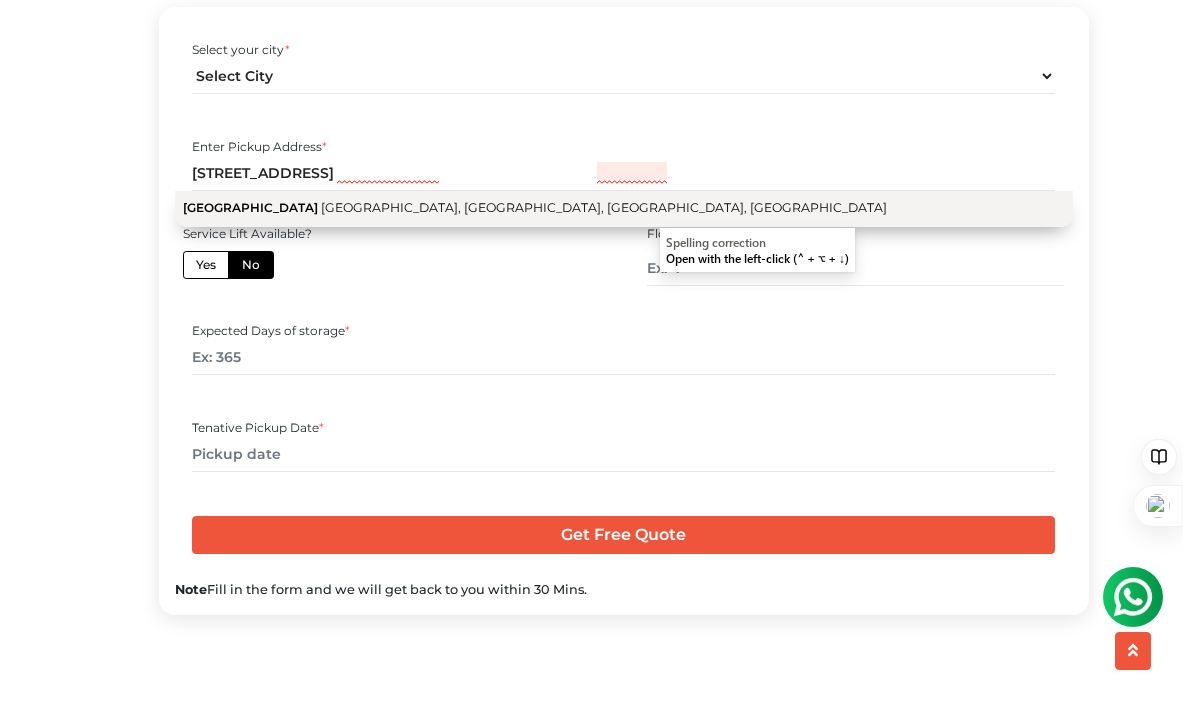 type on "[GEOGRAPHIC_DATA], [GEOGRAPHIC_DATA]" 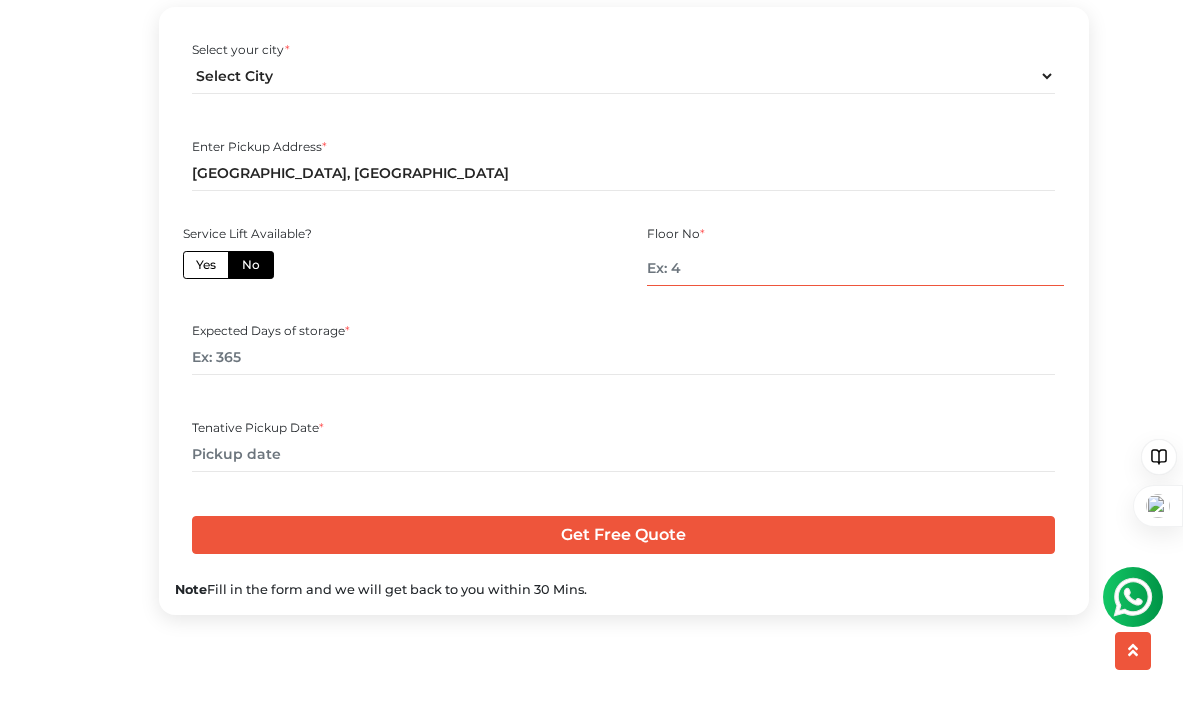 click at bounding box center (855, 268) 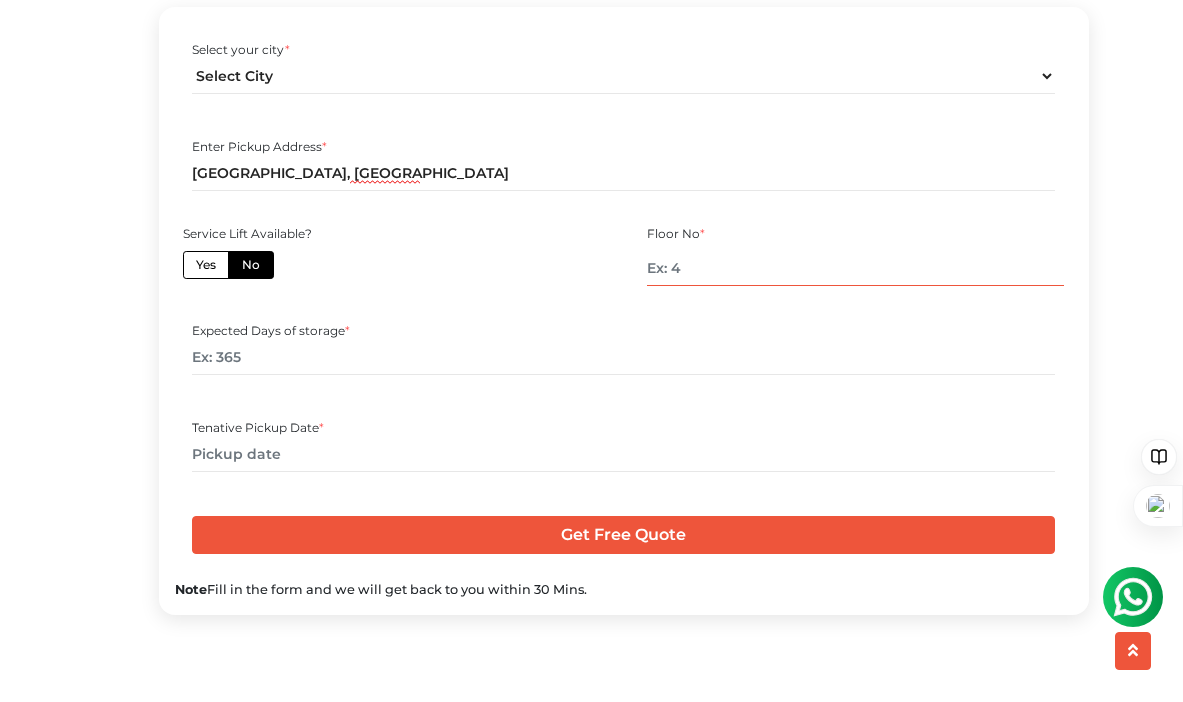 click at bounding box center (855, 268) 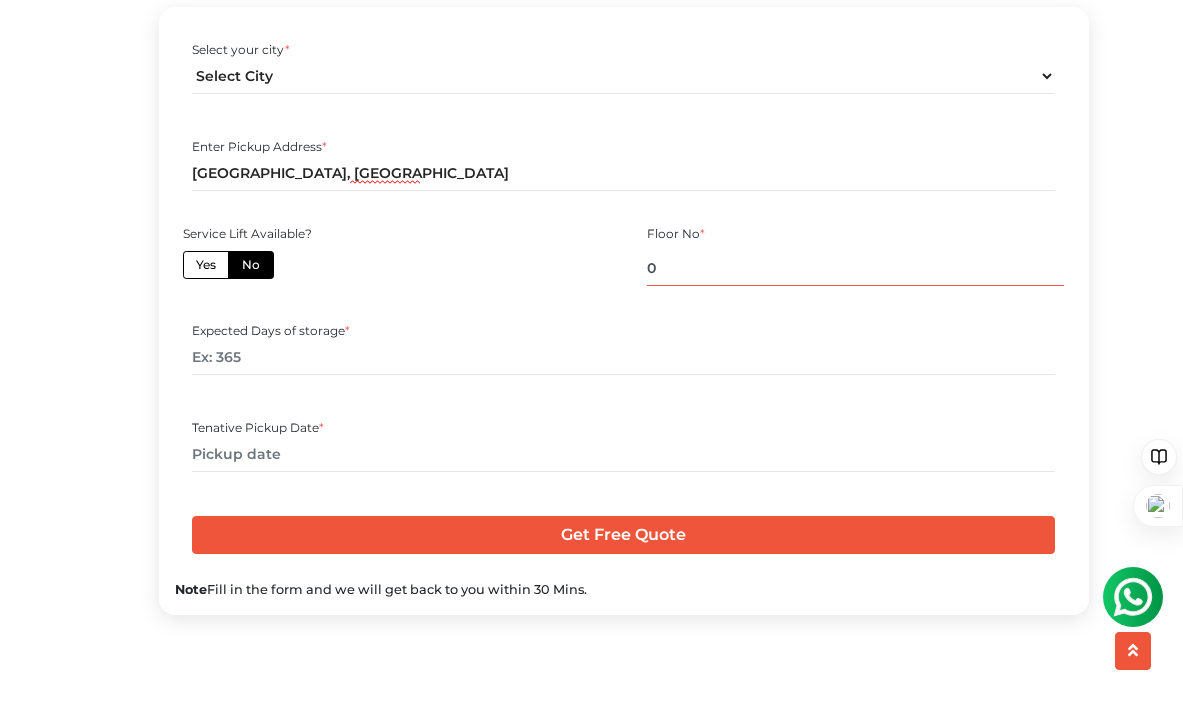 type on "0" 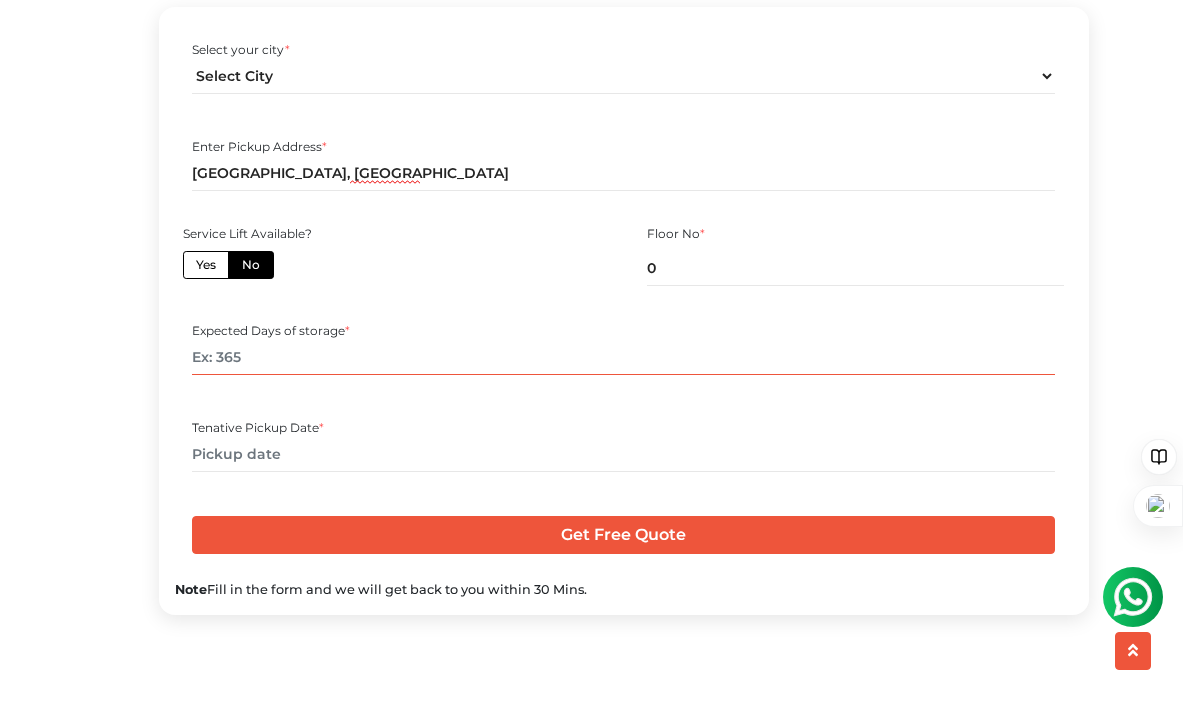 click at bounding box center (623, 357) 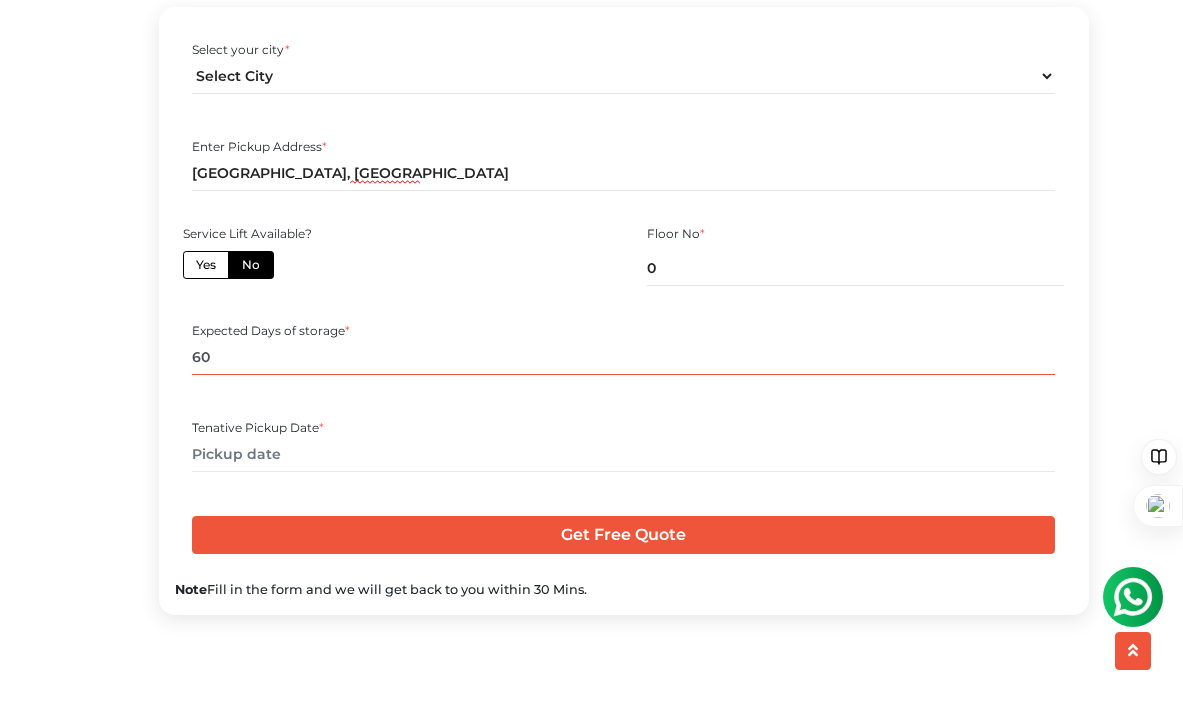 type on "60" 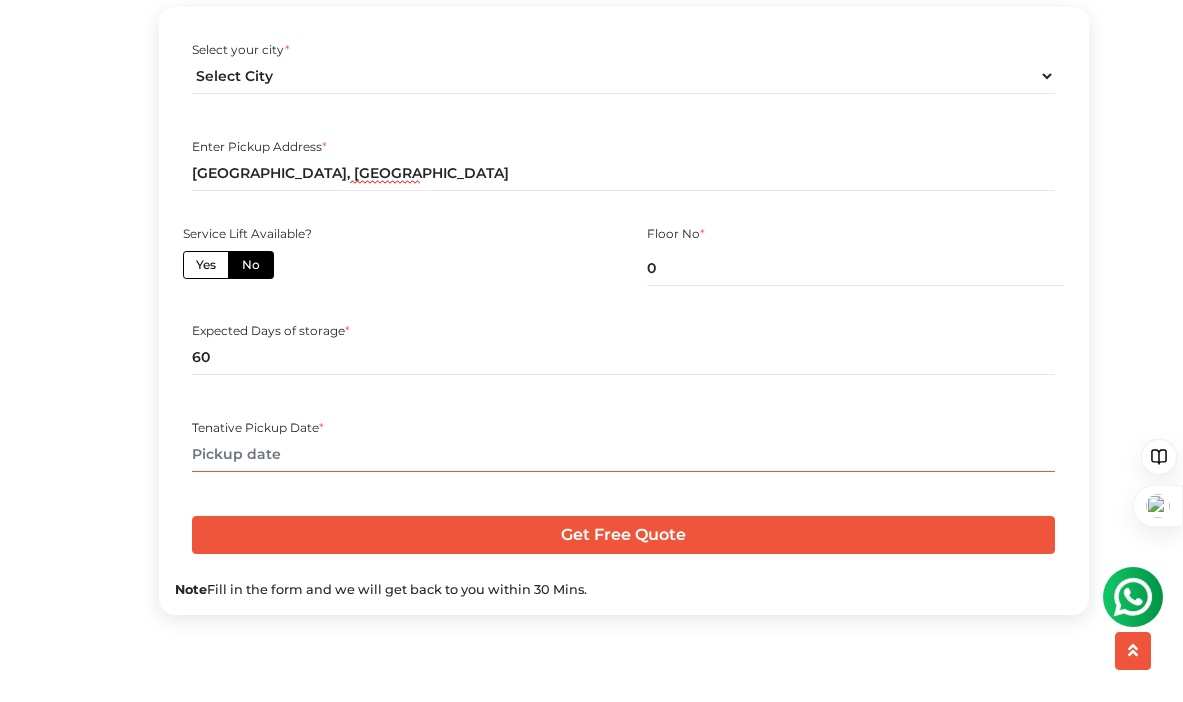 click at bounding box center [623, 454] 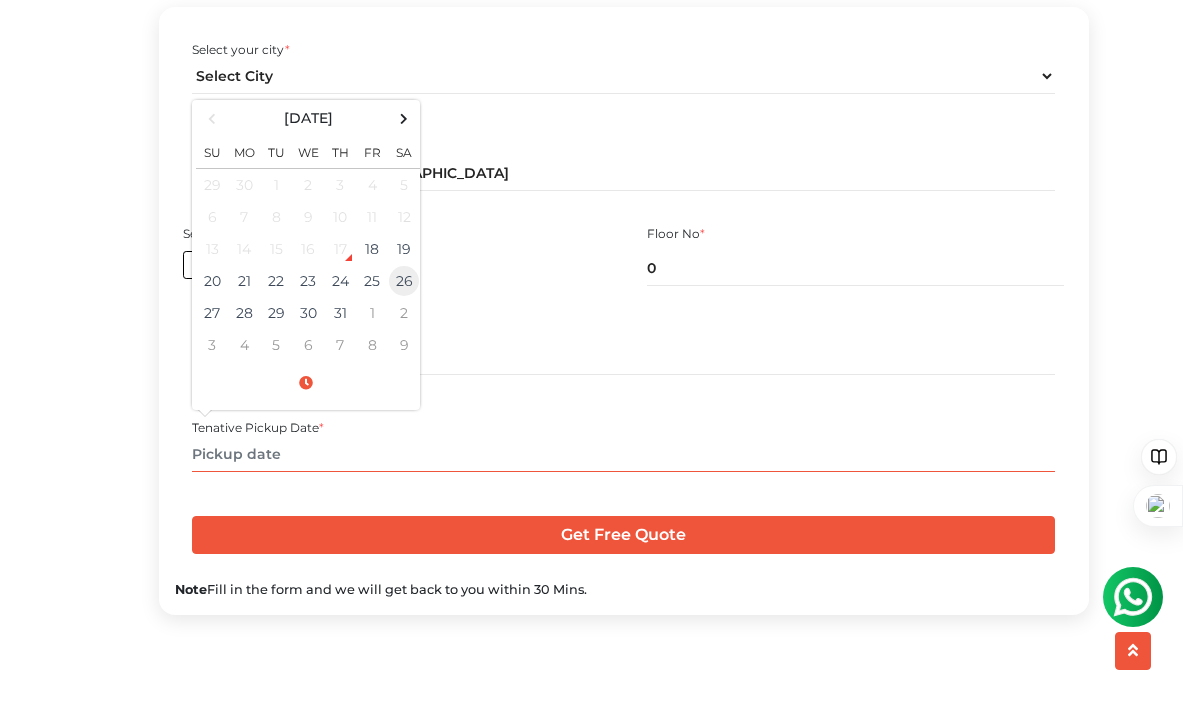 click on "26" at bounding box center (404, 281) 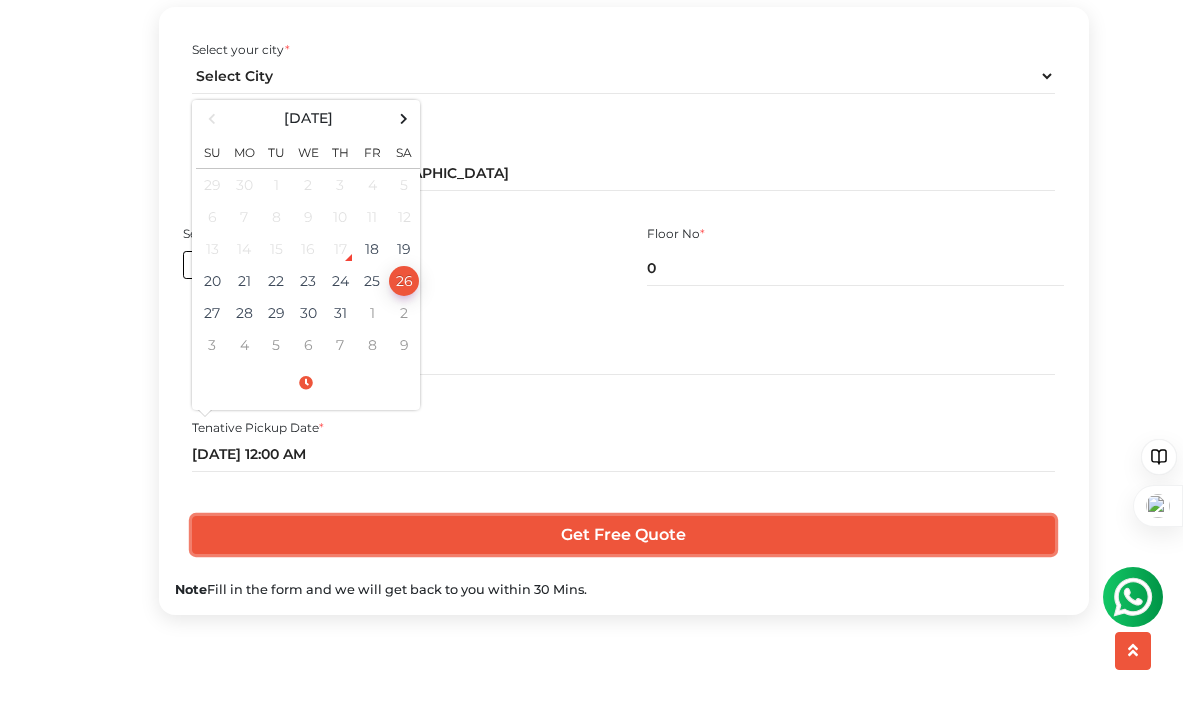 click on "Get Free Quote" at bounding box center (623, 535) 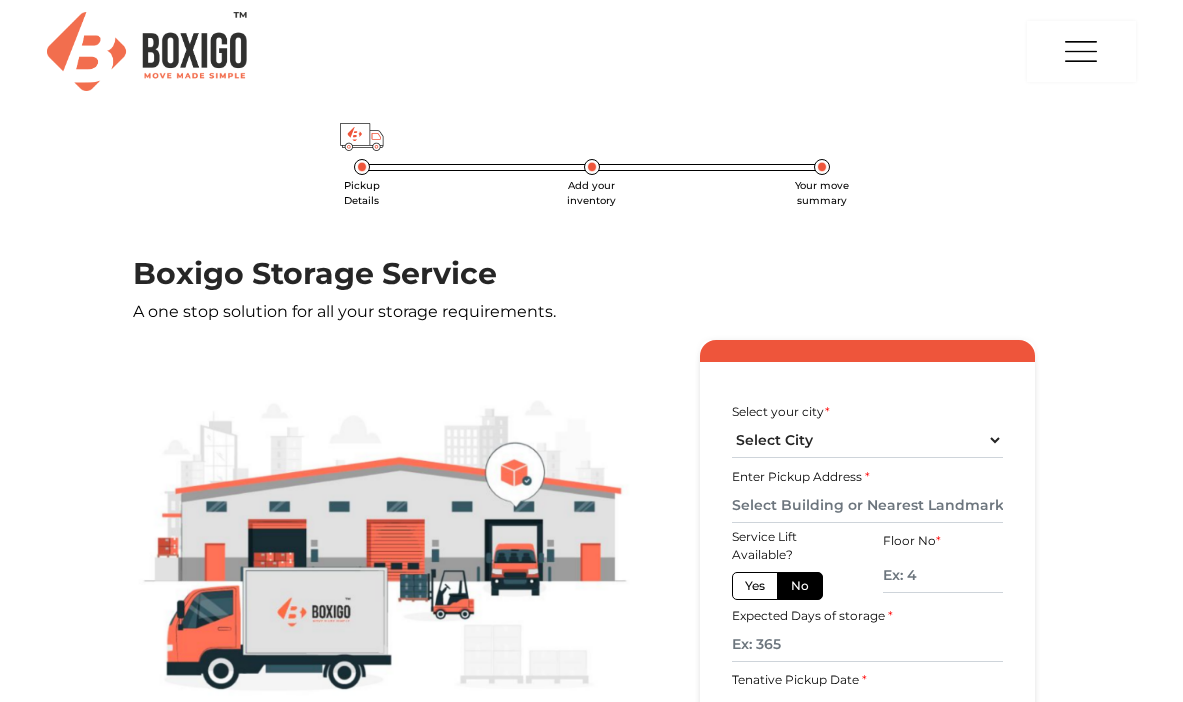 scroll, scrollTop: 0, scrollLeft: 0, axis: both 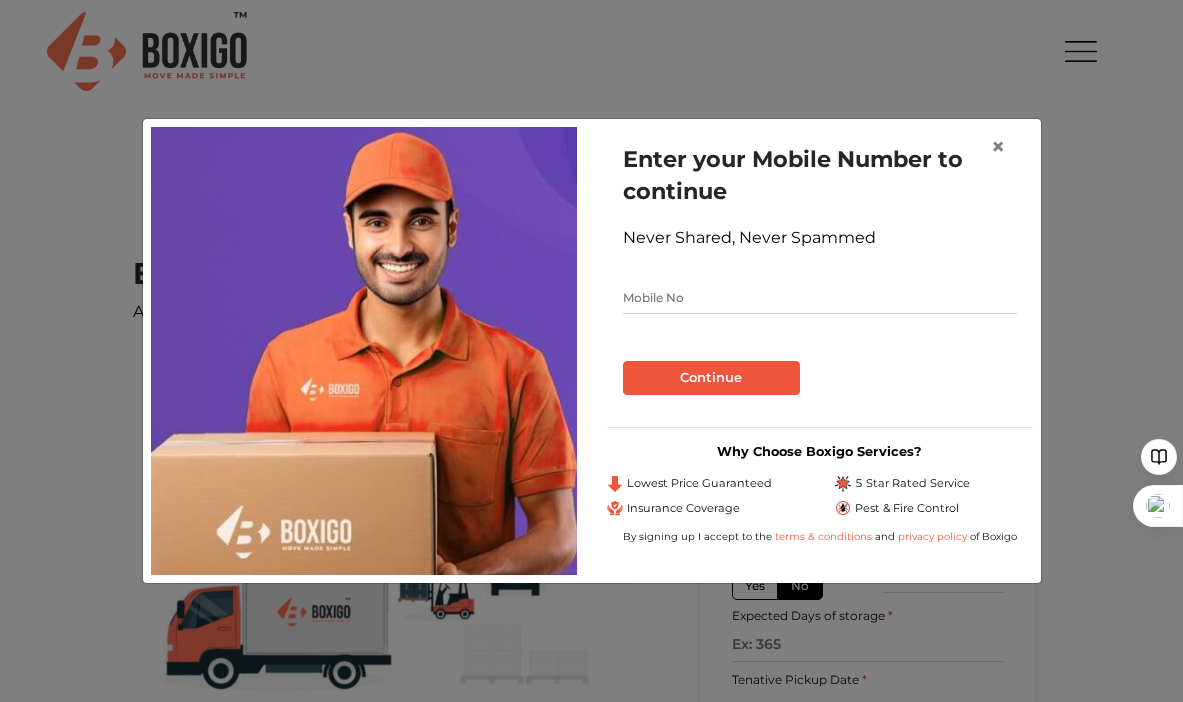 click at bounding box center [820, 298] 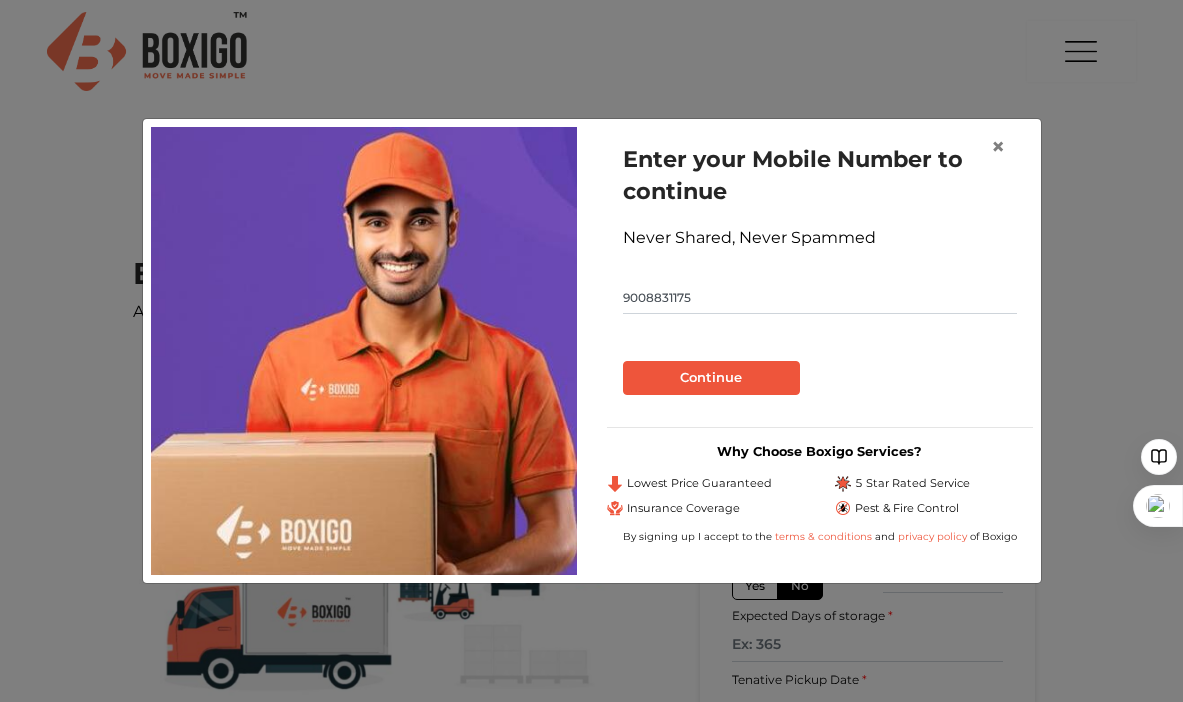 type on "9008831175" 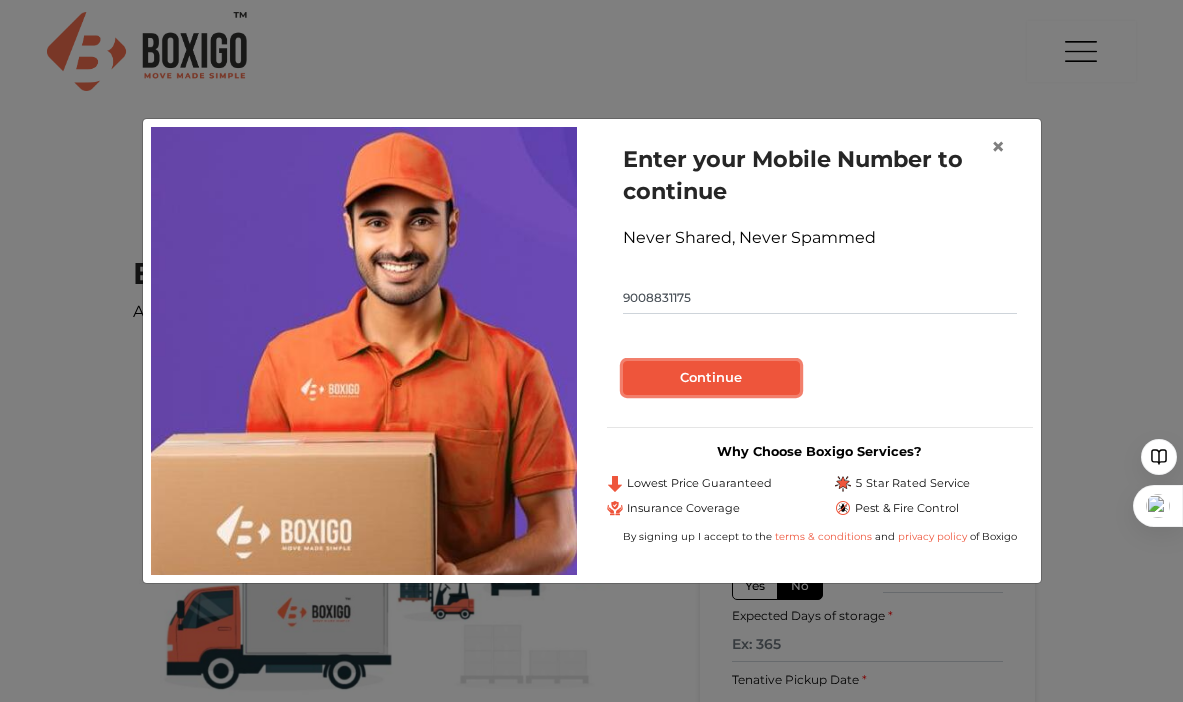 click on "Continue" at bounding box center (711, 378) 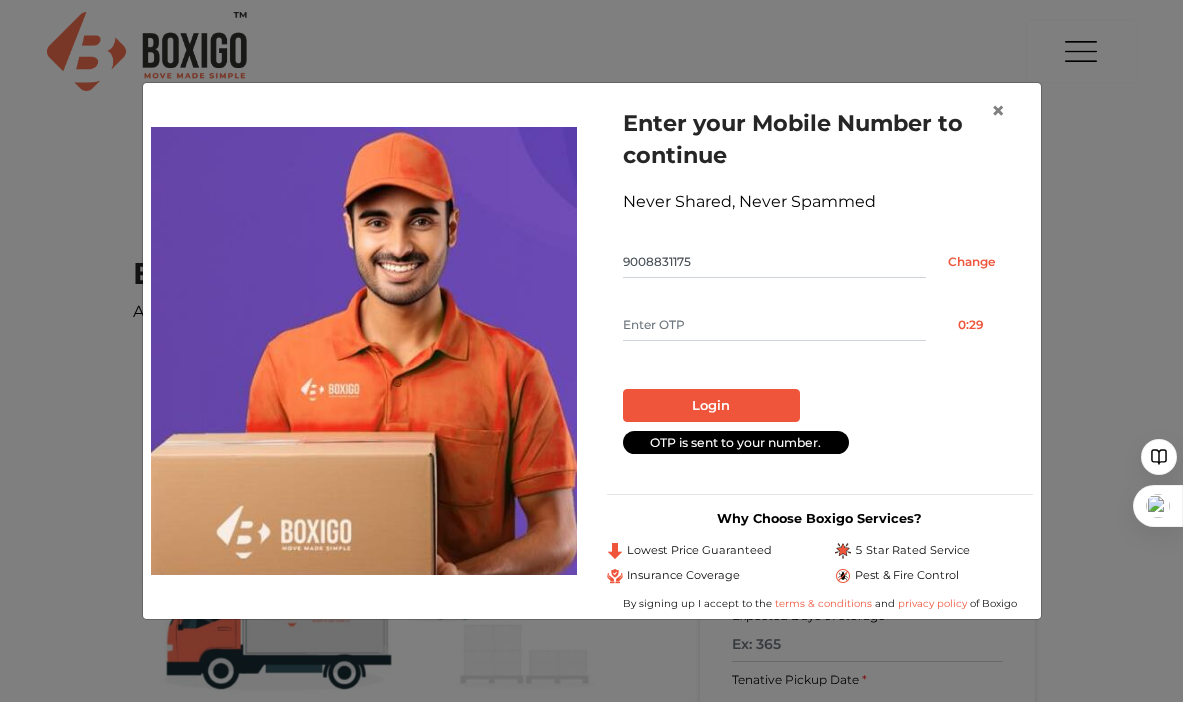 click on "Enter your Mobile Number to continue Never Shared, Never Spammed 9008831175 Change 0:29 Login   OTP is sent to your number." at bounding box center (820, 280) 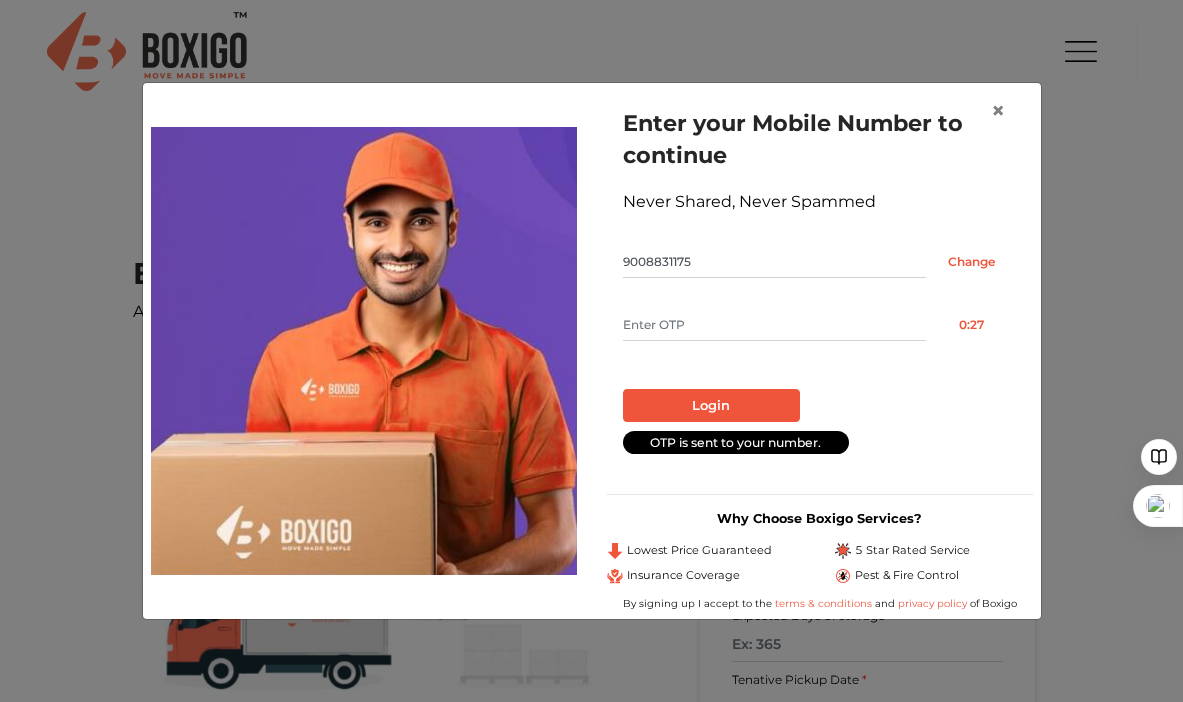 click at bounding box center (774, 325) 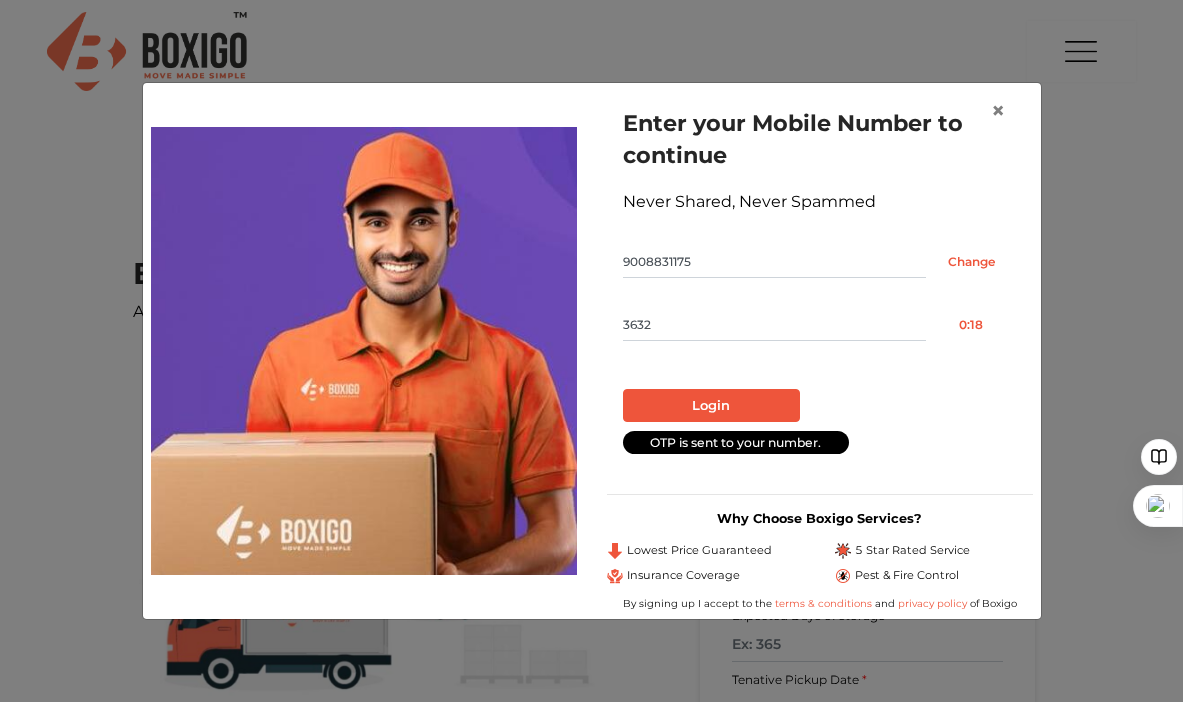 type on "3632" 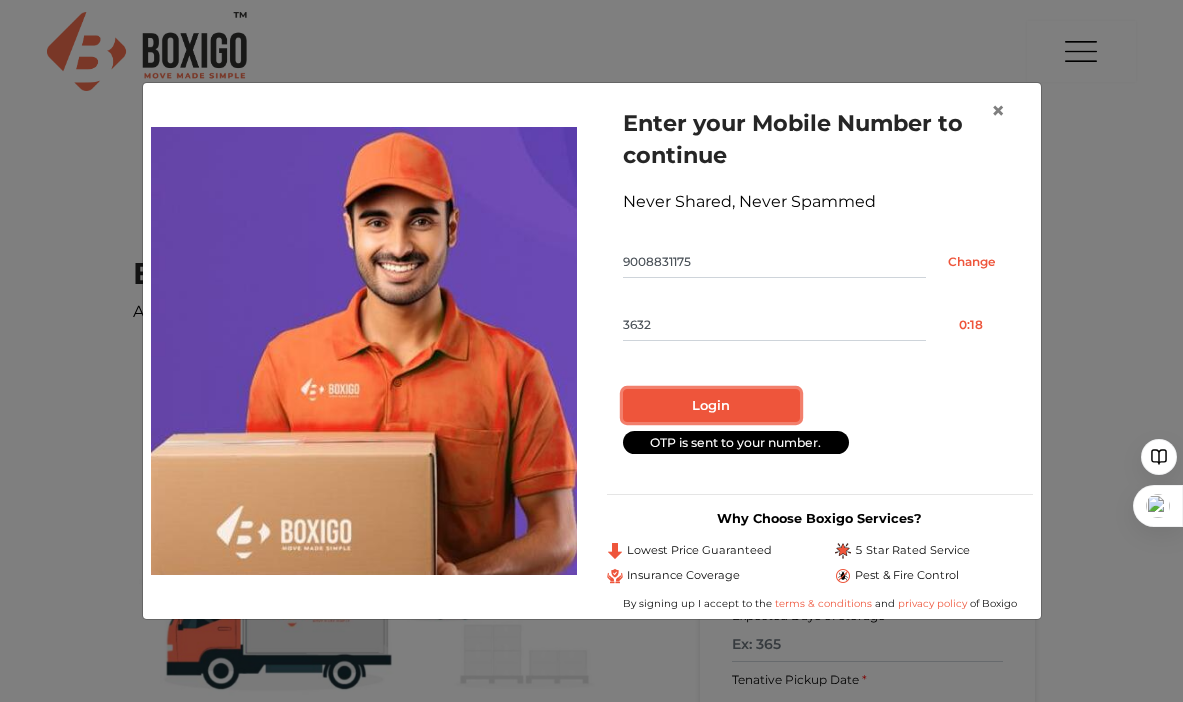 click on "Login" at bounding box center (711, 406) 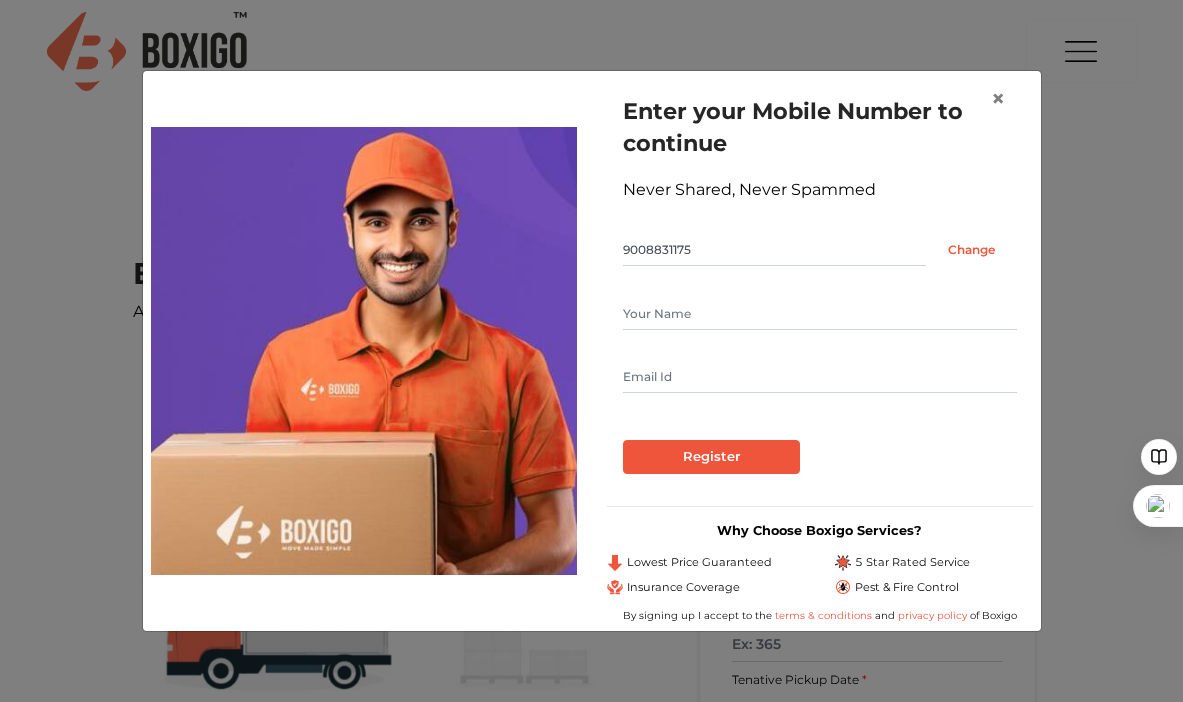 click at bounding box center (820, 314) 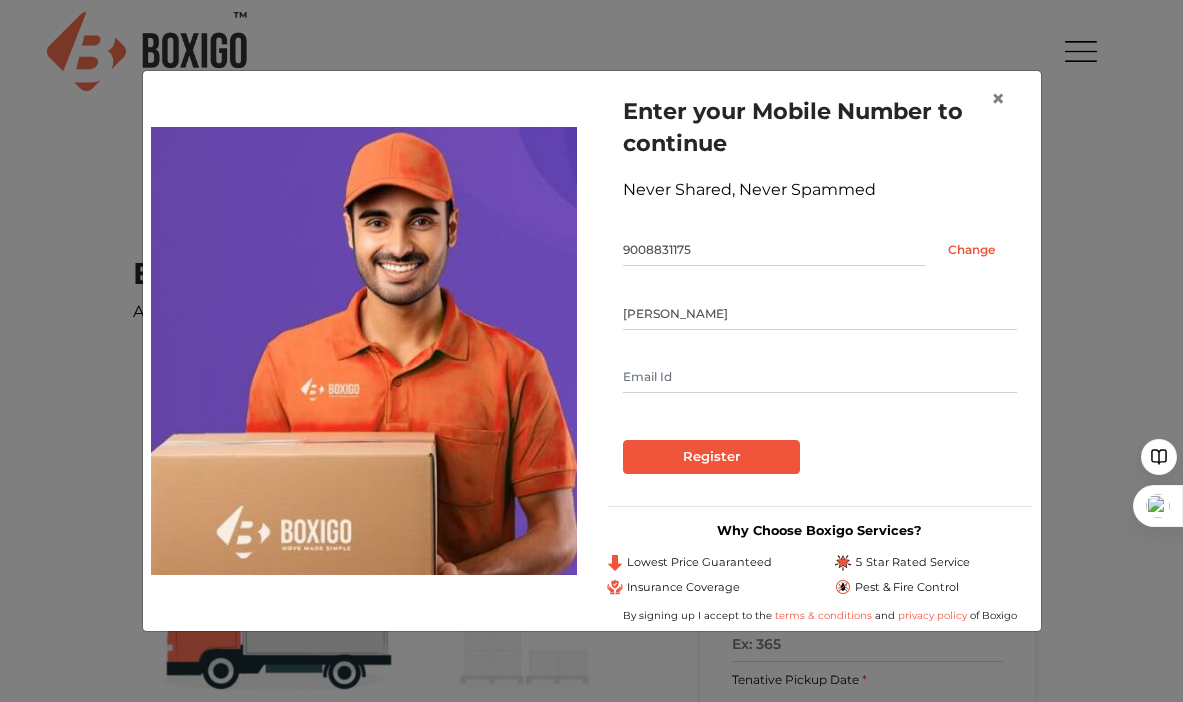 type on "[EMAIL_ADDRESS][DOMAIN_NAME]" 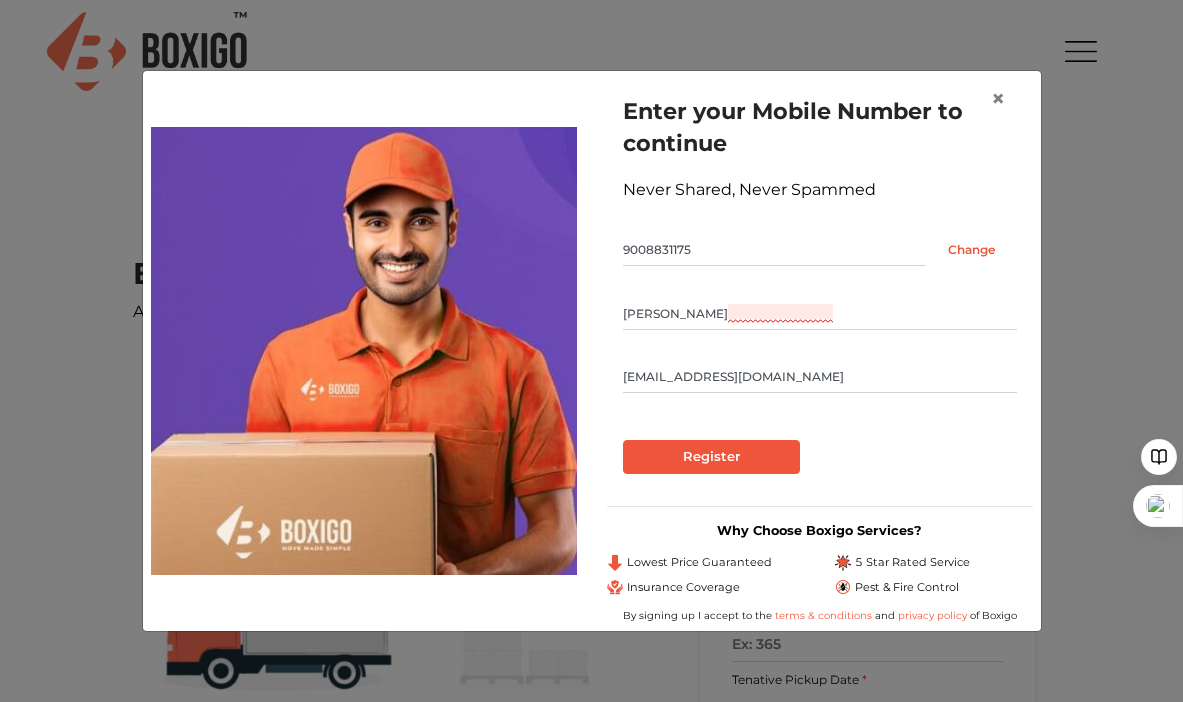 click on "Register" at bounding box center (711, 457) 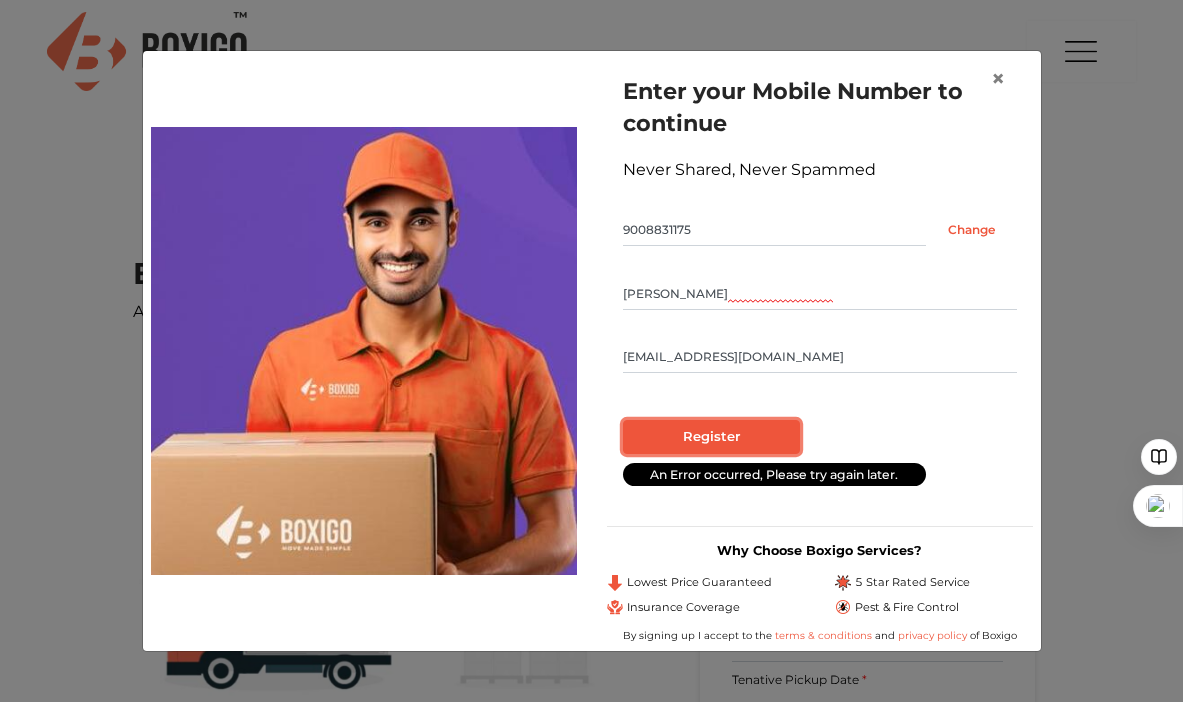 click on "Register" at bounding box center [711, 437] 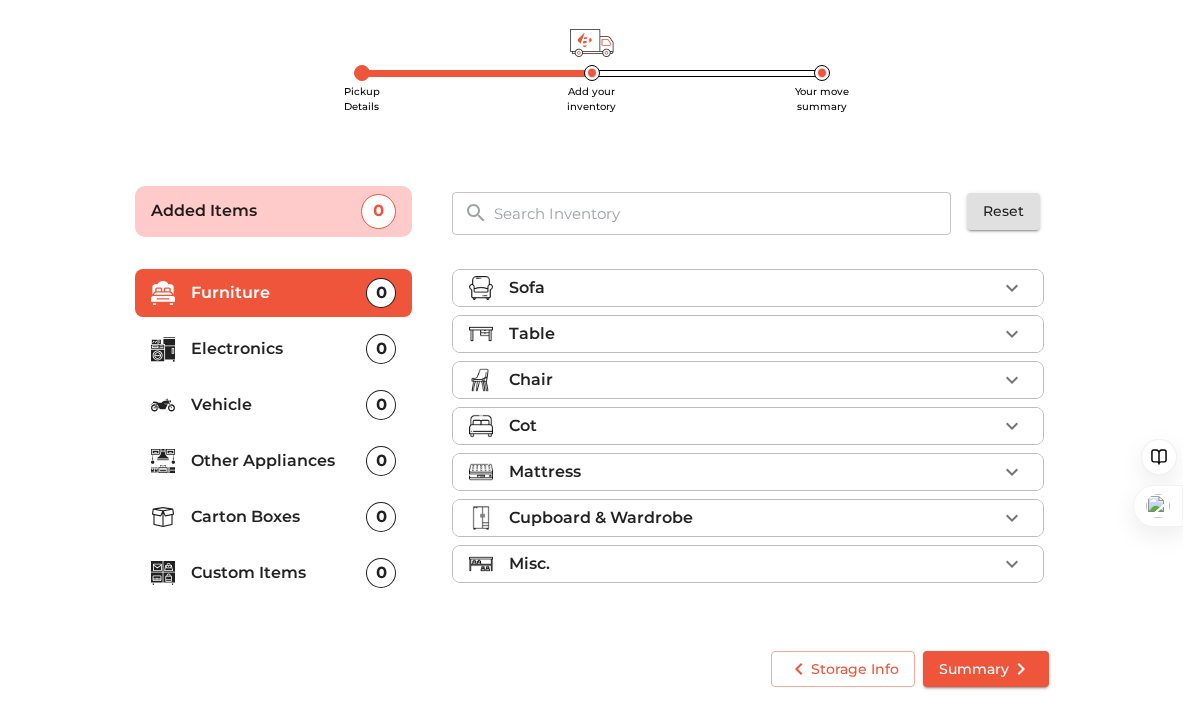 scroll, scrollTop: 99, scrollLeft: 0, axis: vertical 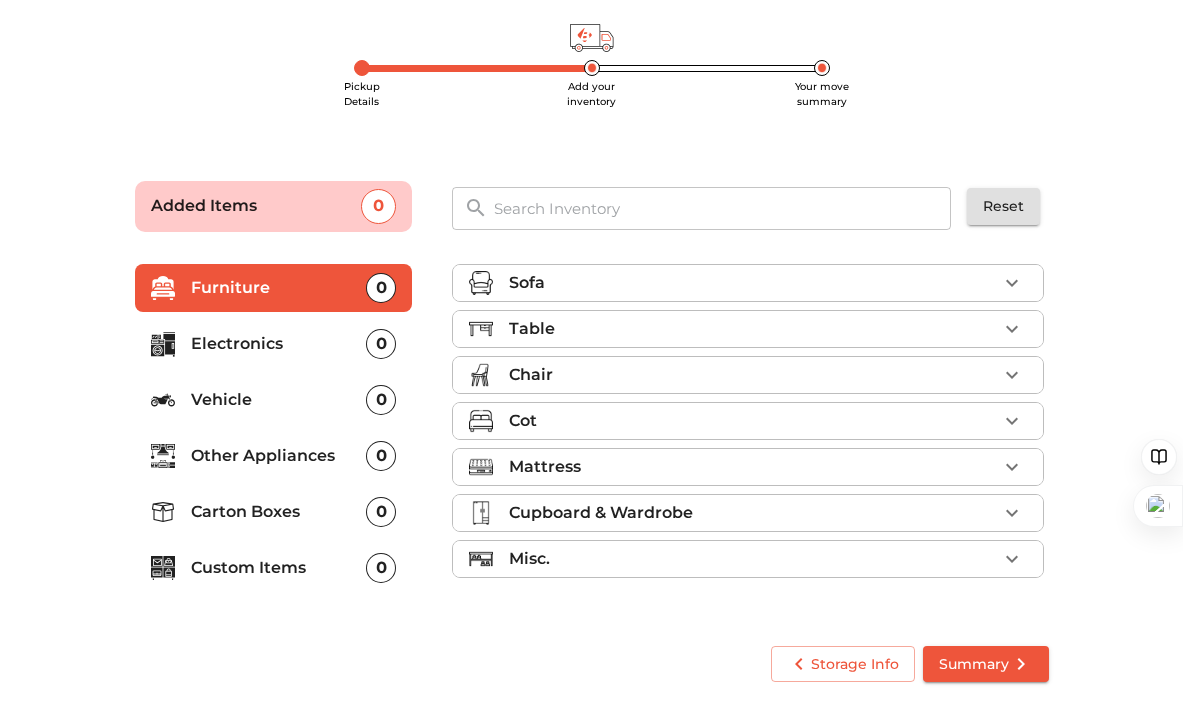 click on "Table" at bounding box center (748, 329) 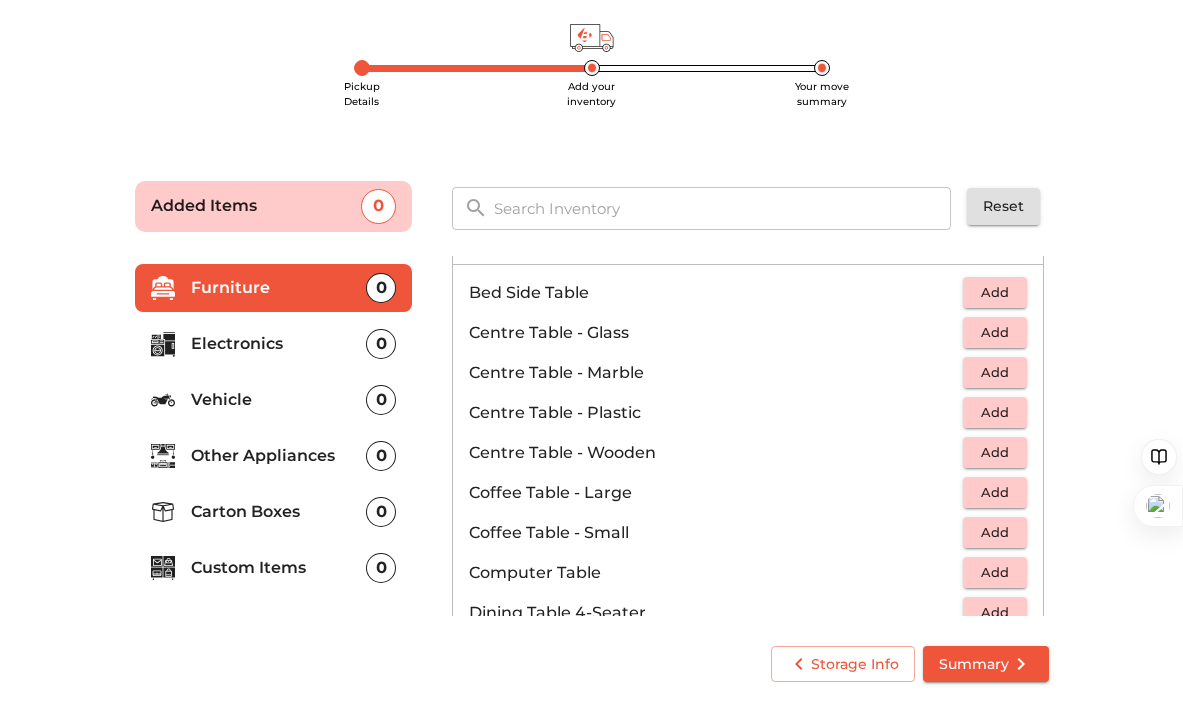 scroll, scrollTop: 70, scrollLeft: 0, axis: vertical 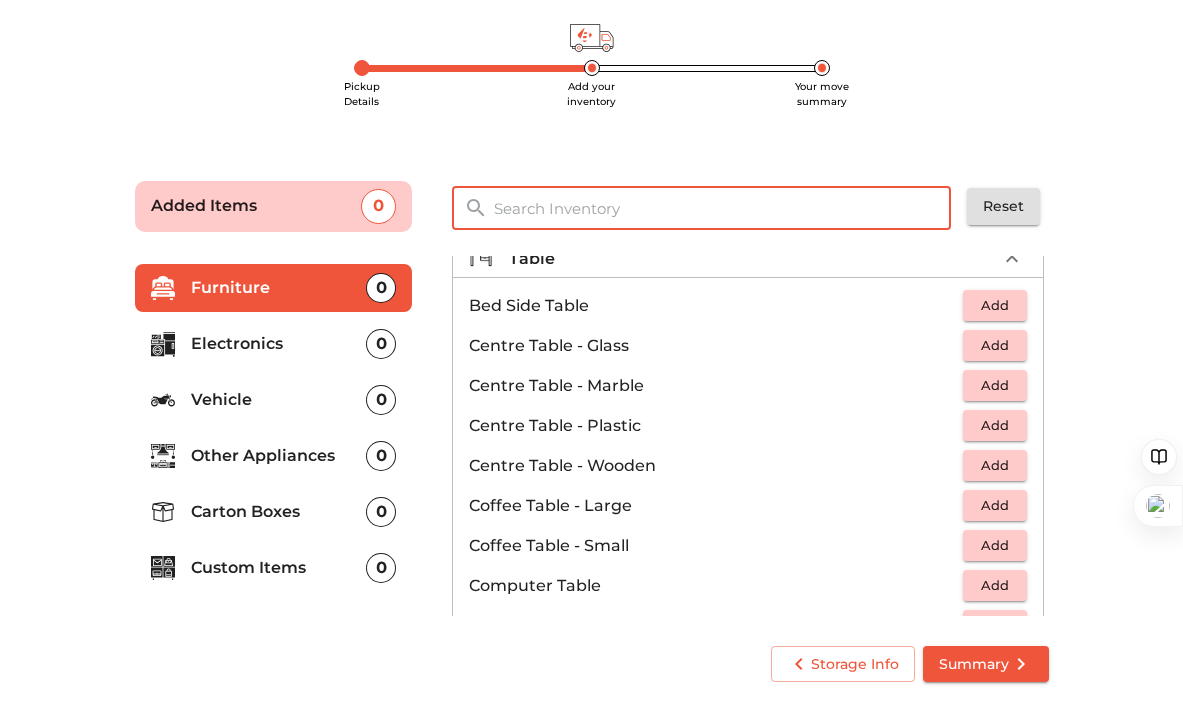 click at bounding box center (723, 208) 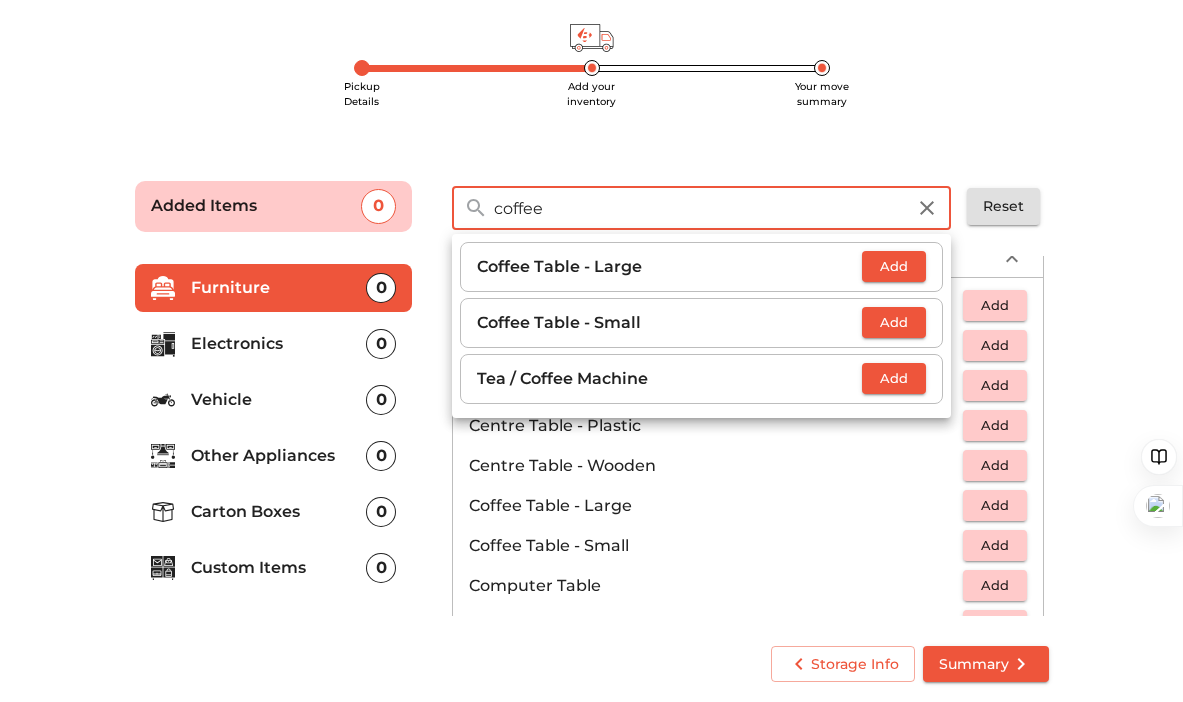 type on "coffee" 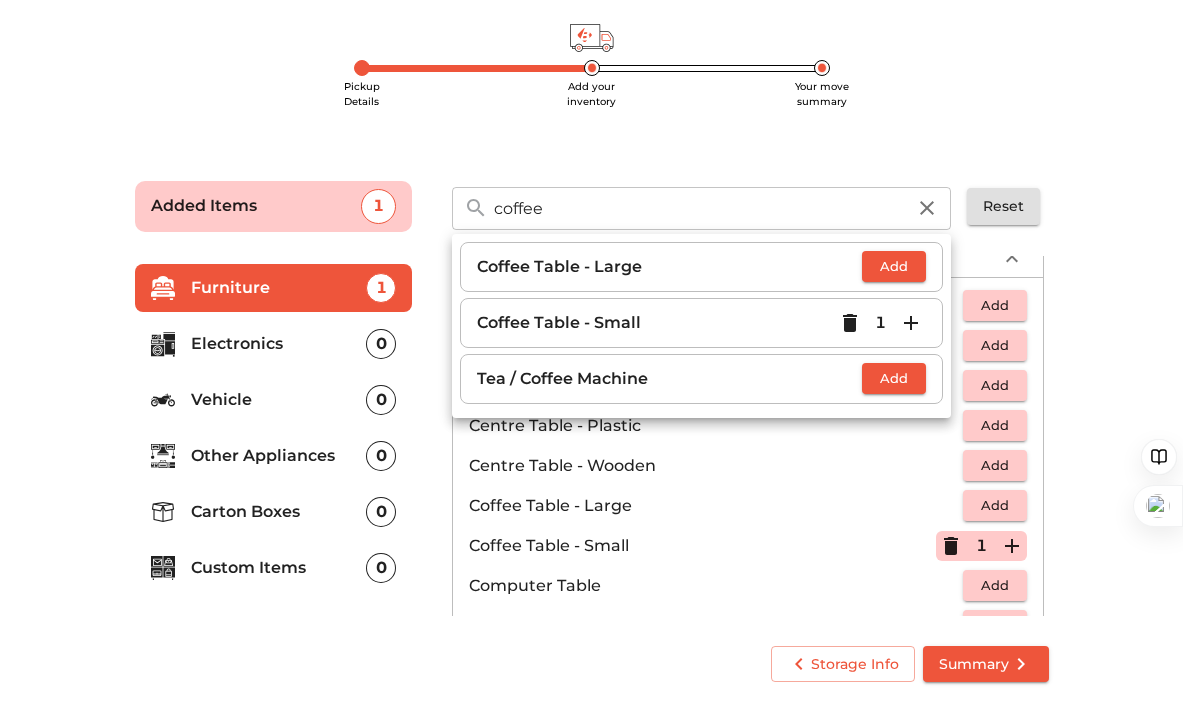 click 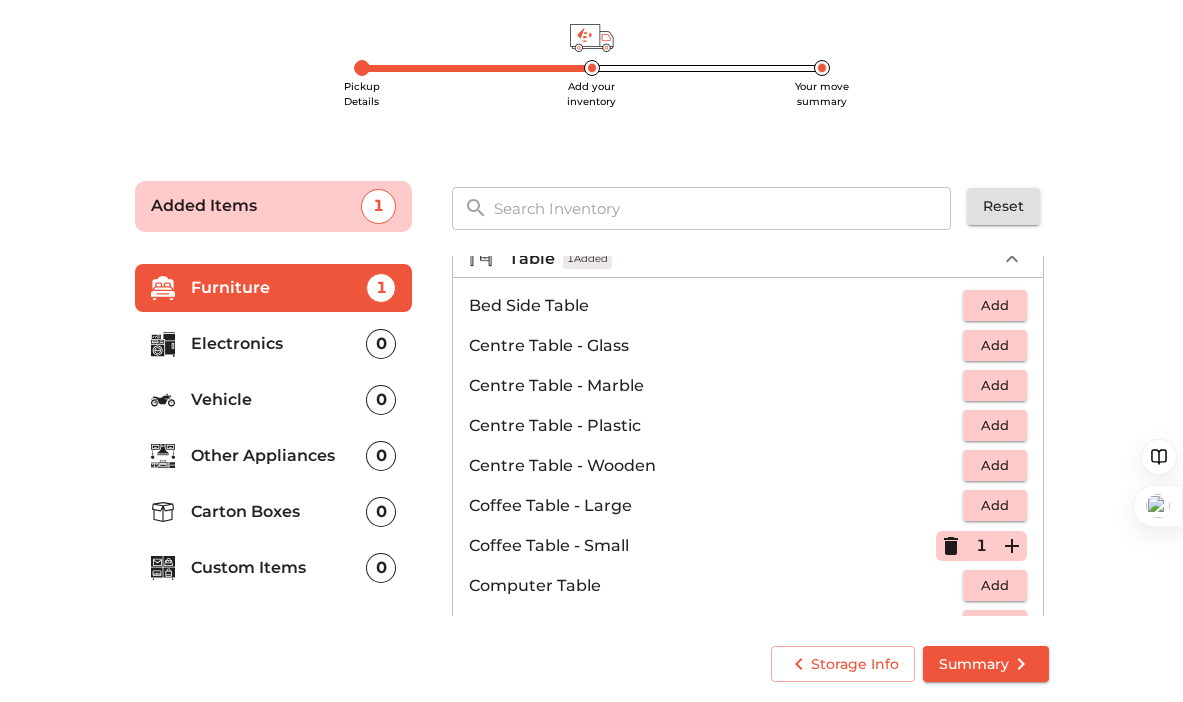 click at bounding box center (723, 208) 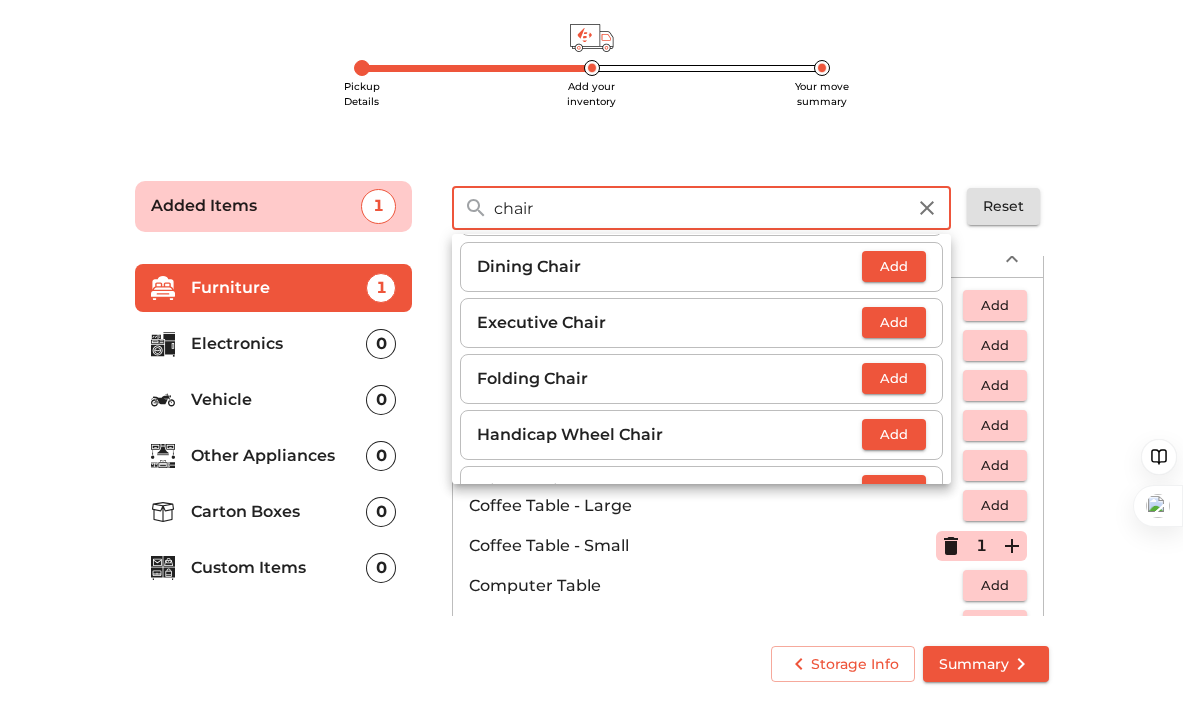 scroll, scrollTop: 338, scrollLeft: 0, axis: vertical 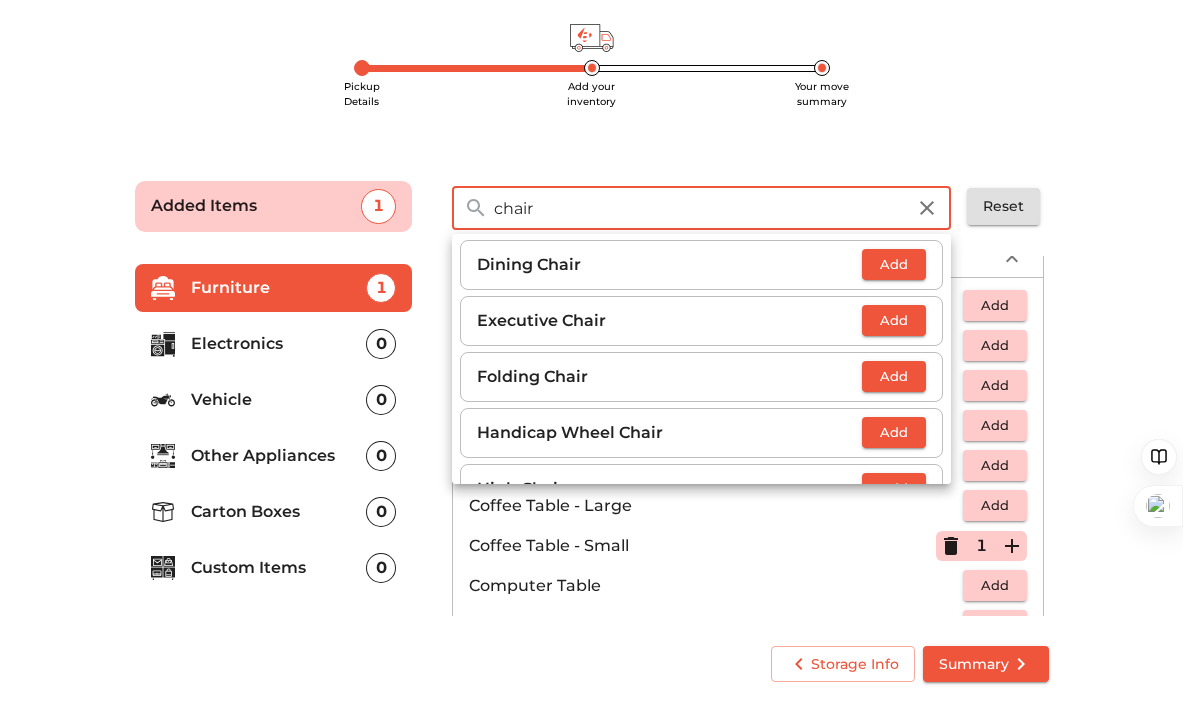 type on "chair" 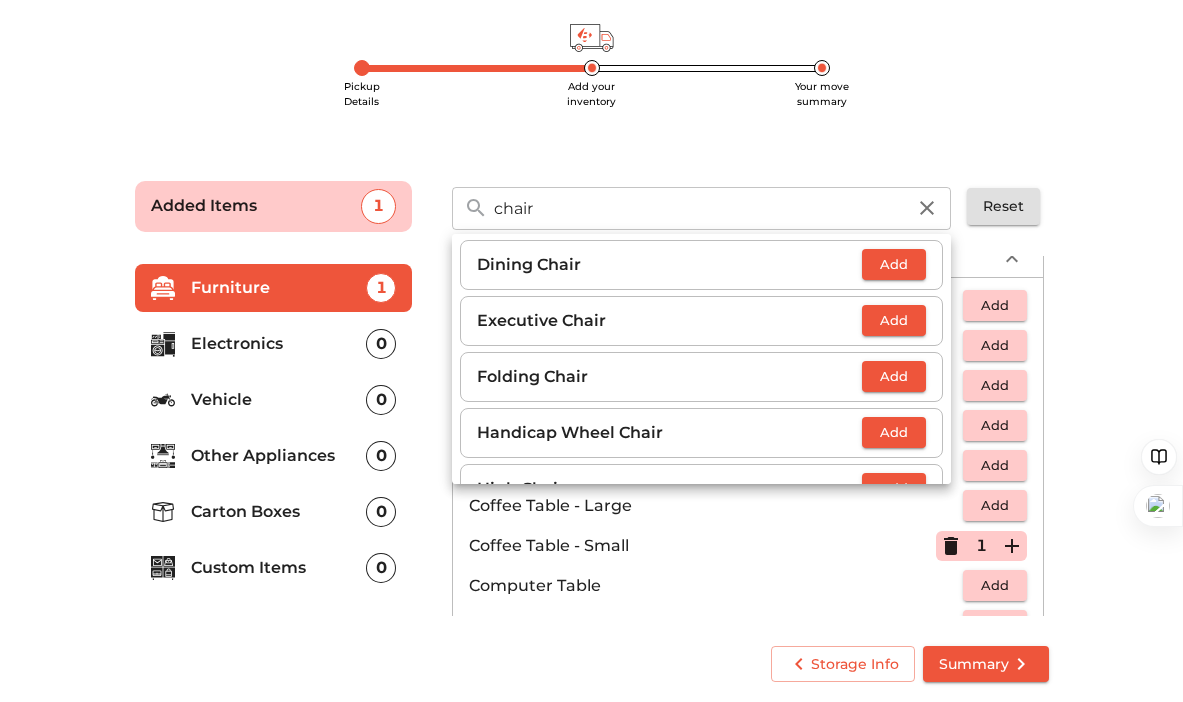 click on "Add" at bounding box center [894, 320] 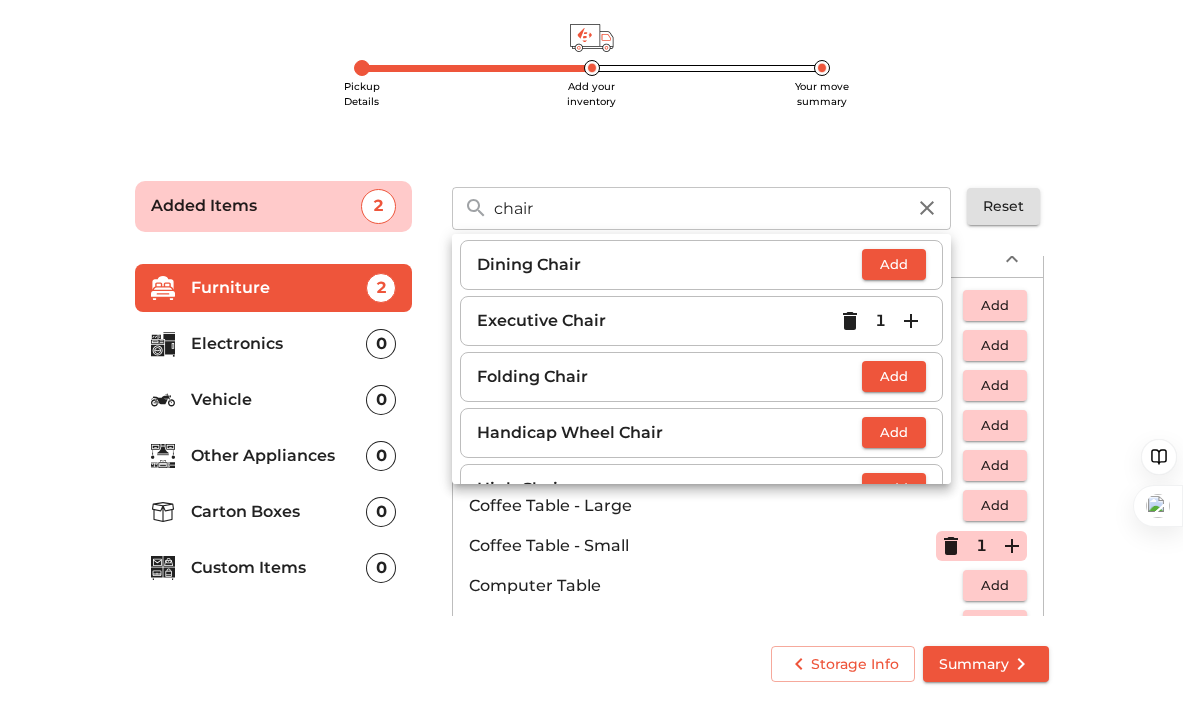 click 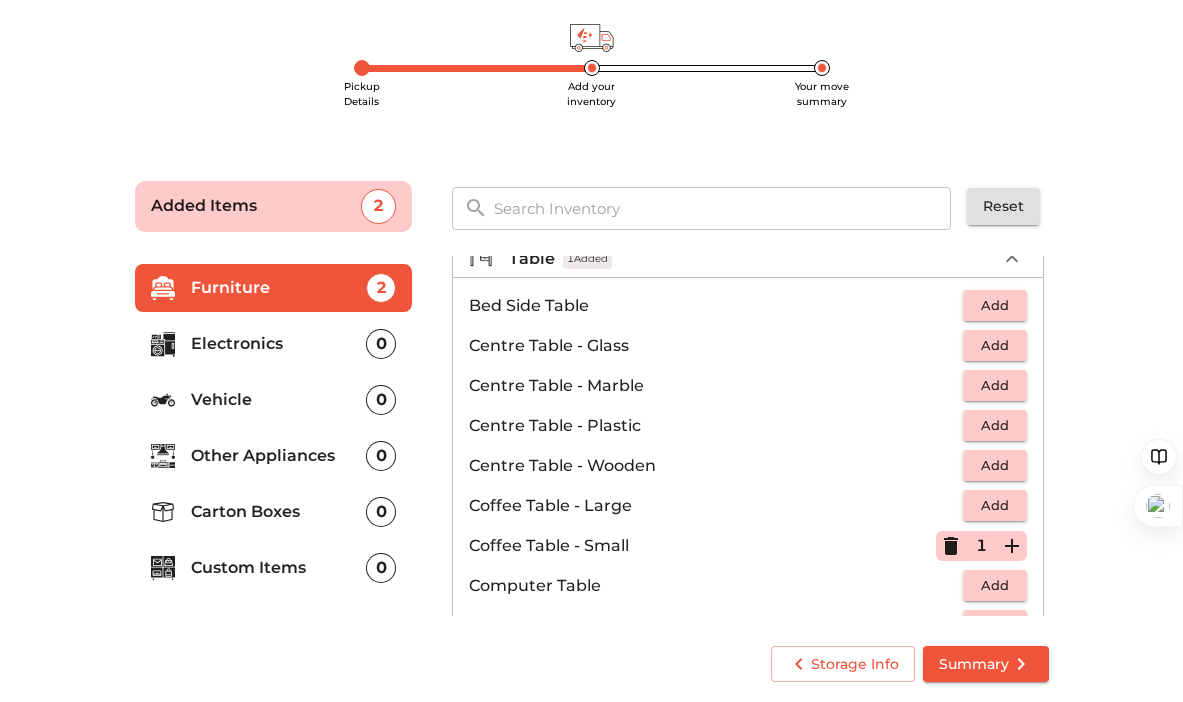 click at bounding box center [723, 208] 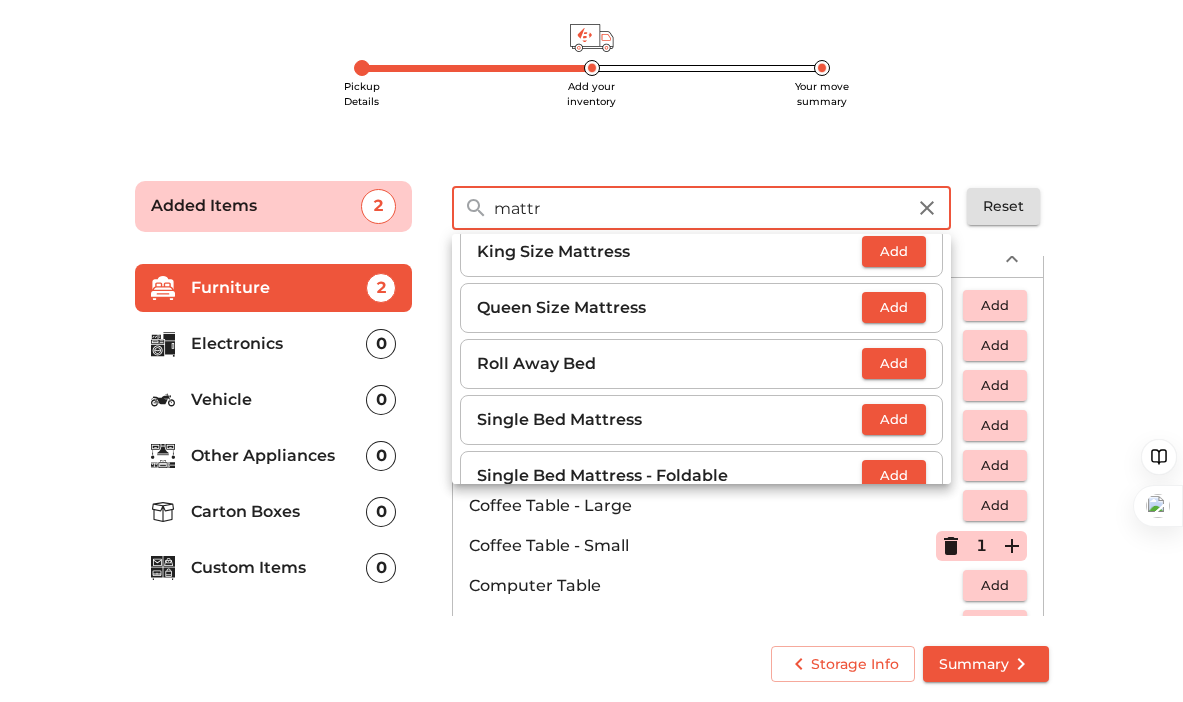 scroll, scrollTop: 179, scrollLeft: 0, axis: vertical 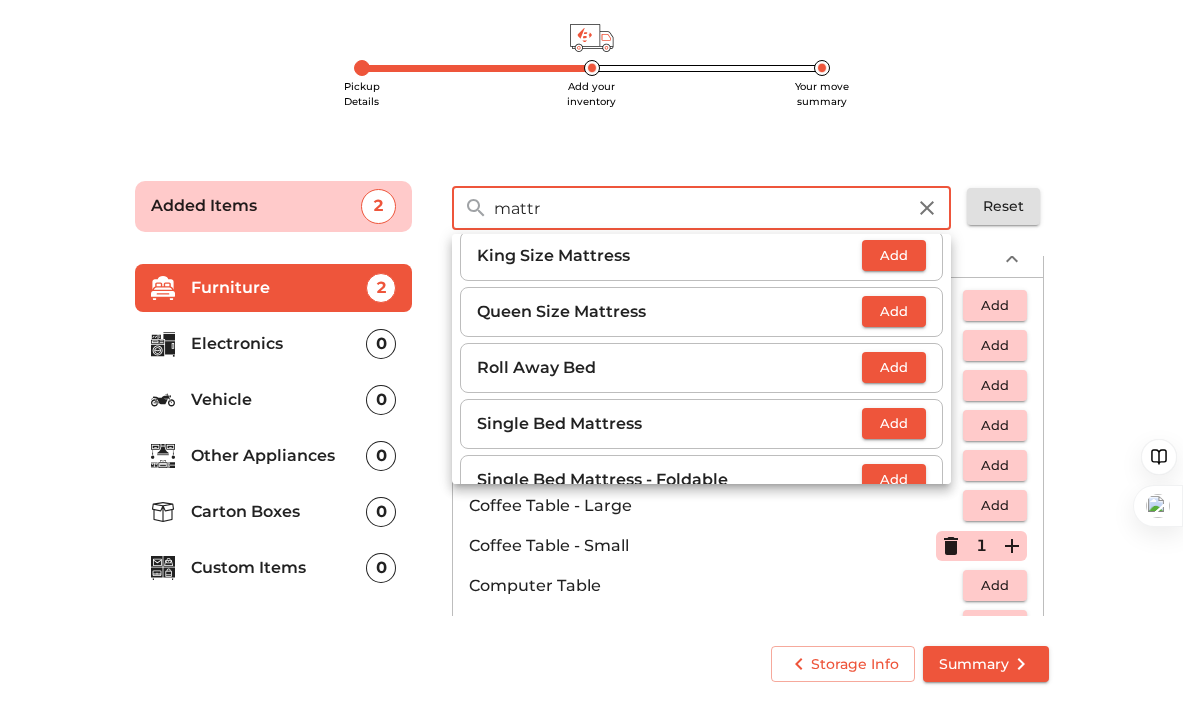 type on "mattr" 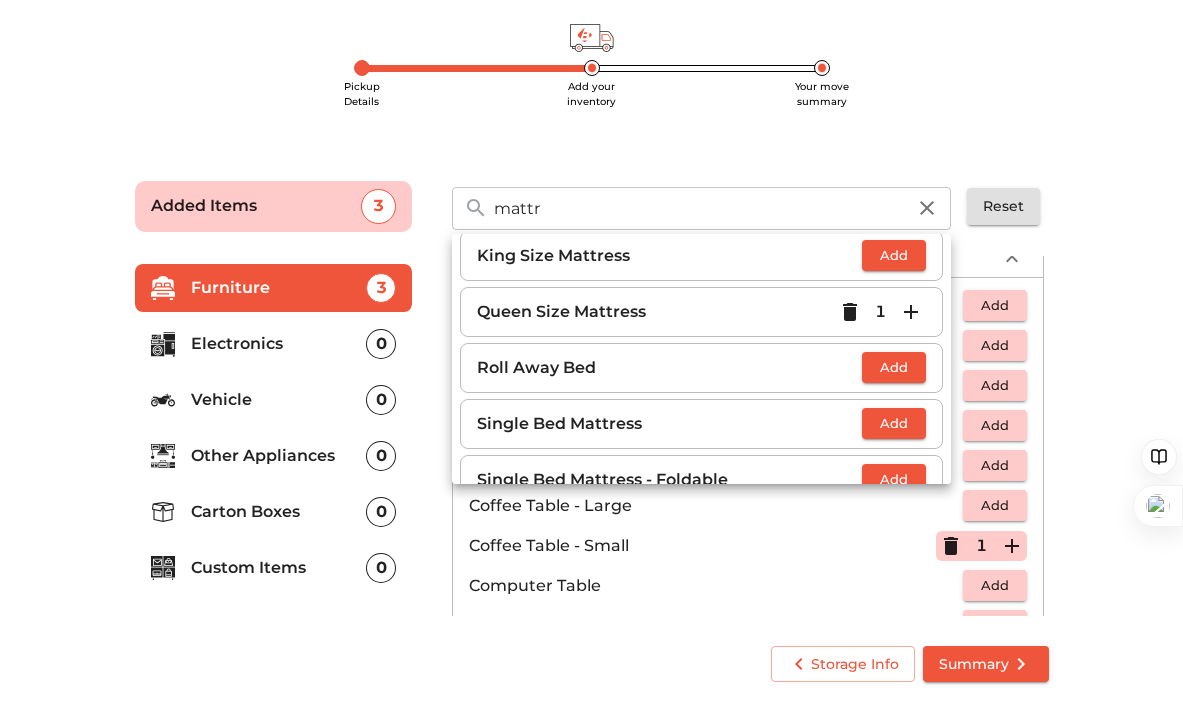 click 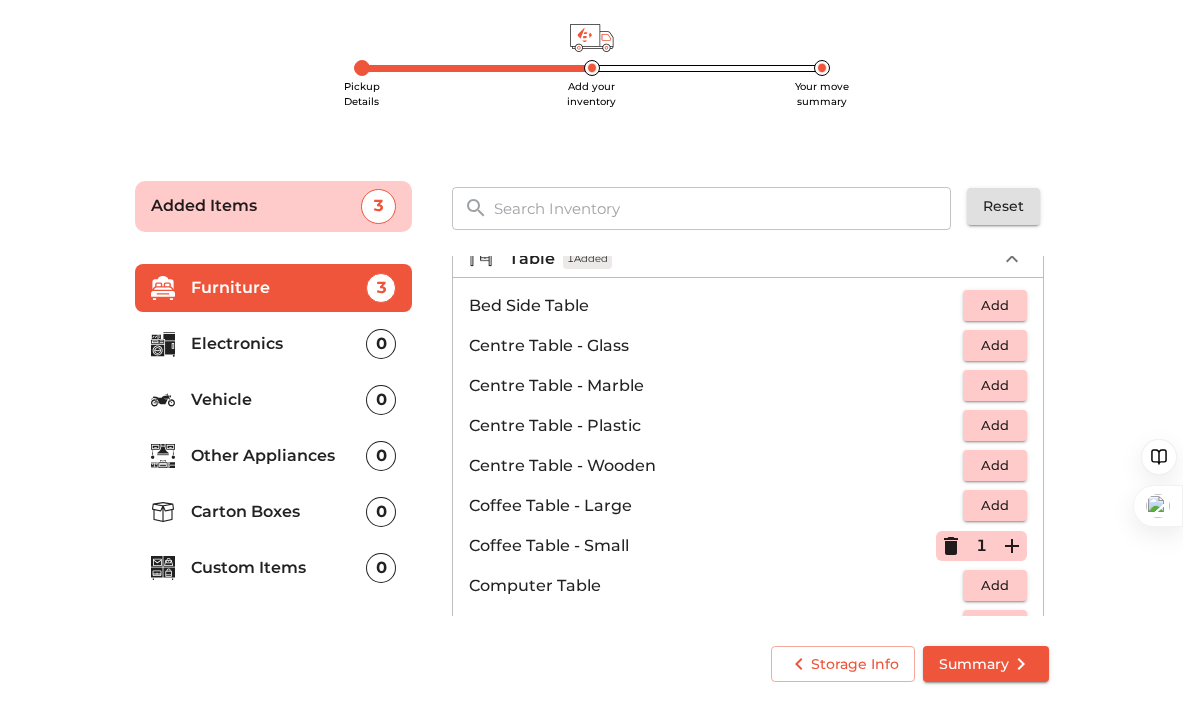 click at bounding box center [723, 208] 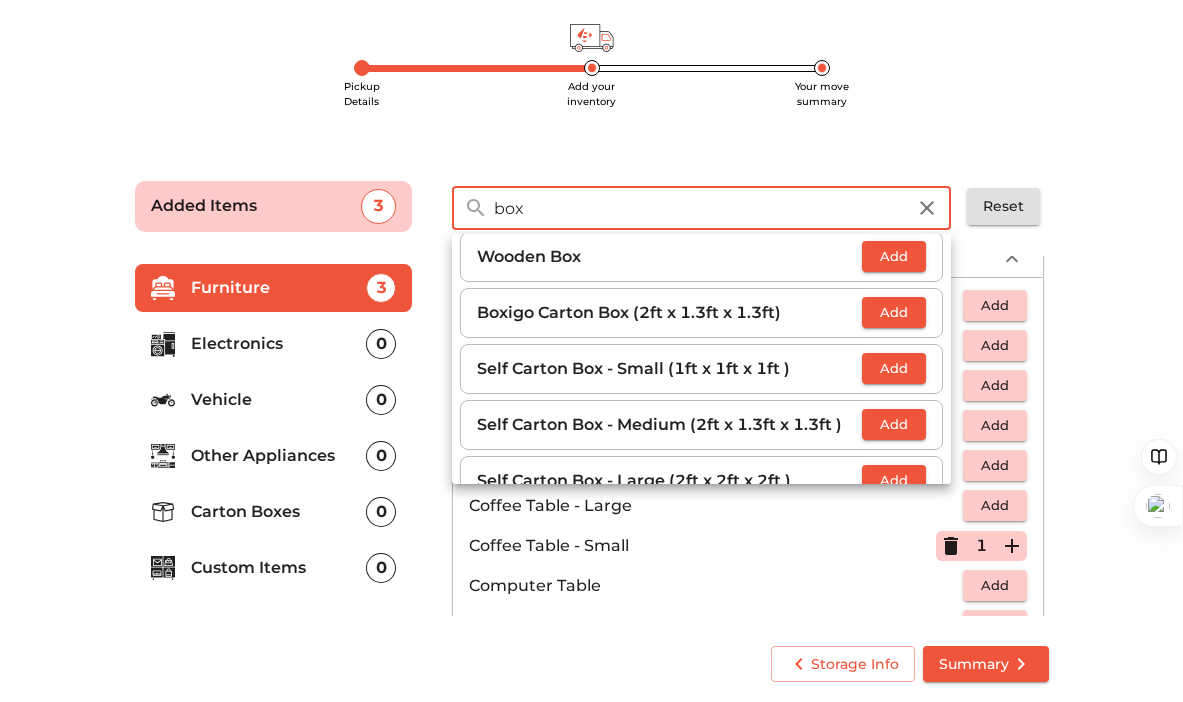 scroll, scrollTop: 382, scrollLeft: 0, axis: vertical 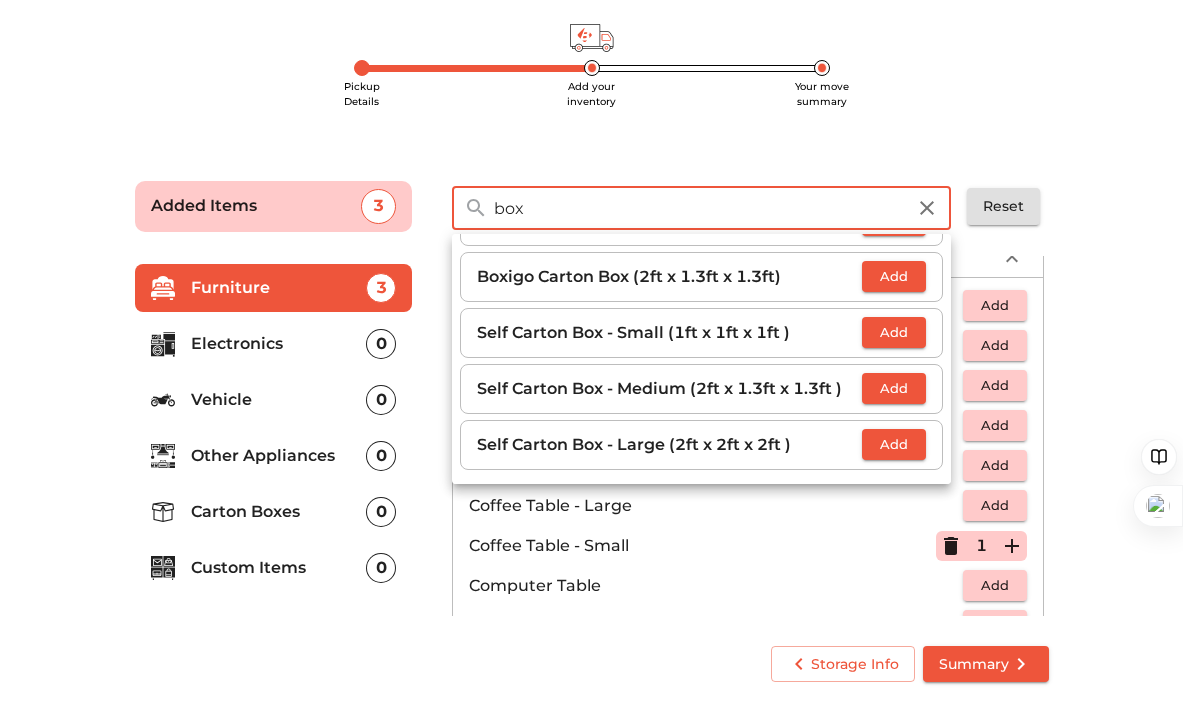 type on "box" 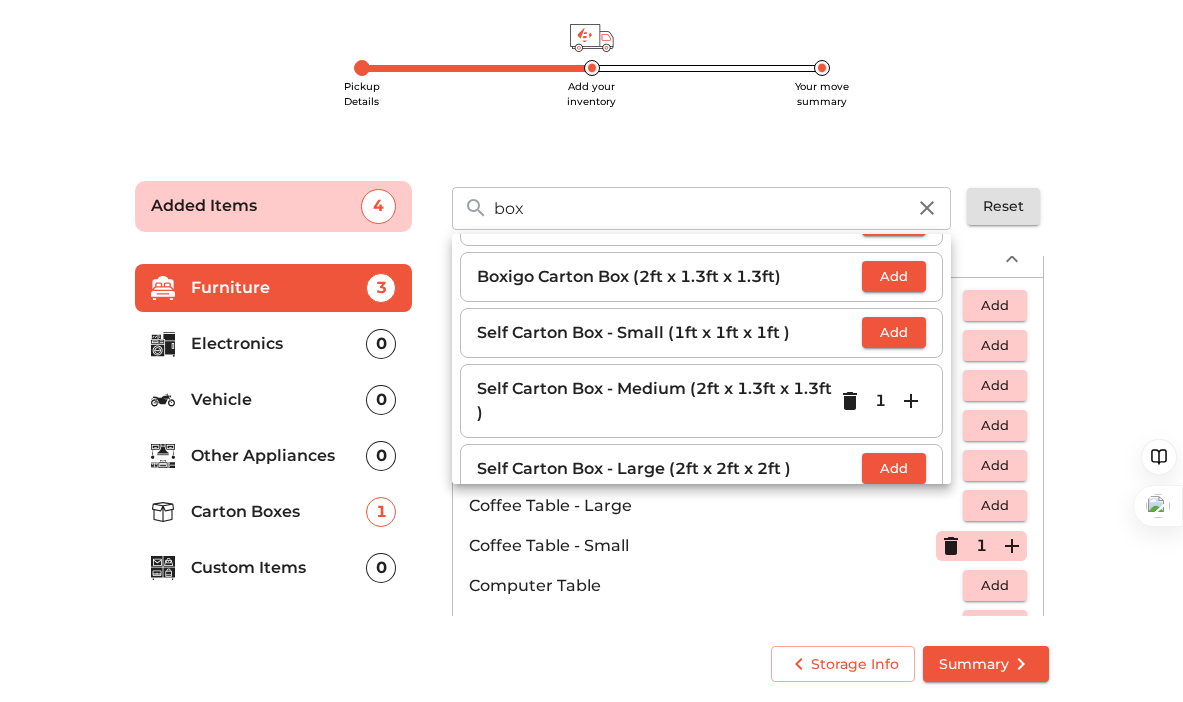 click 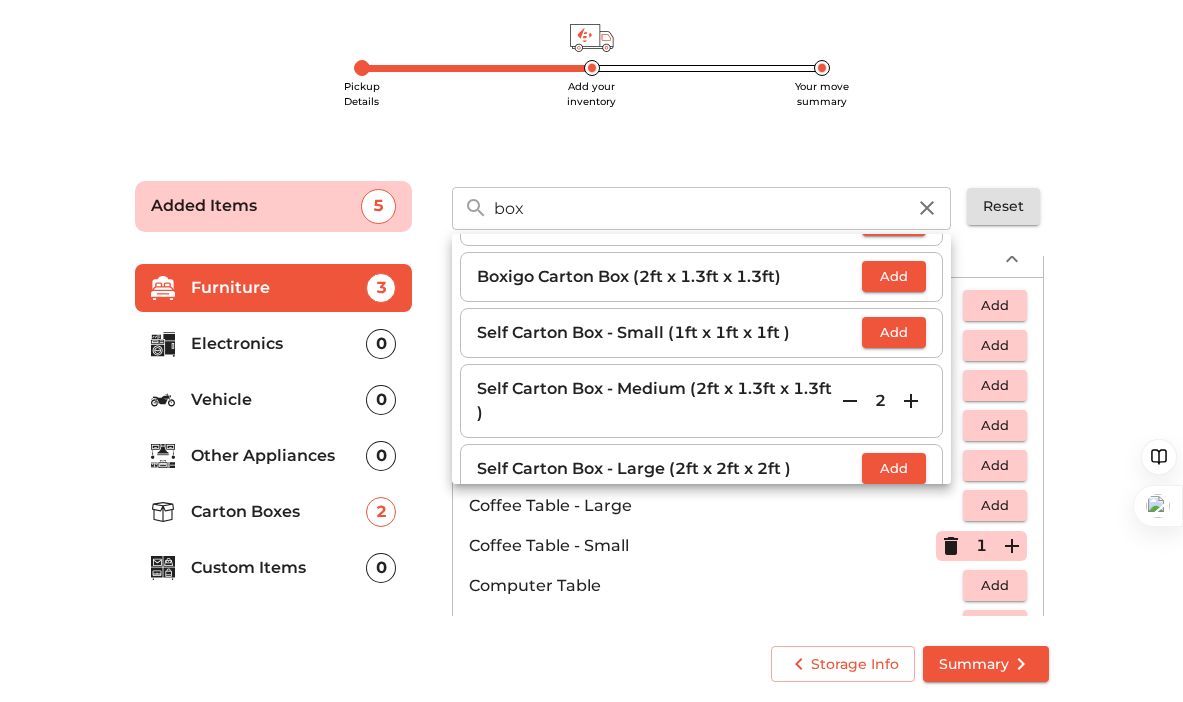 click 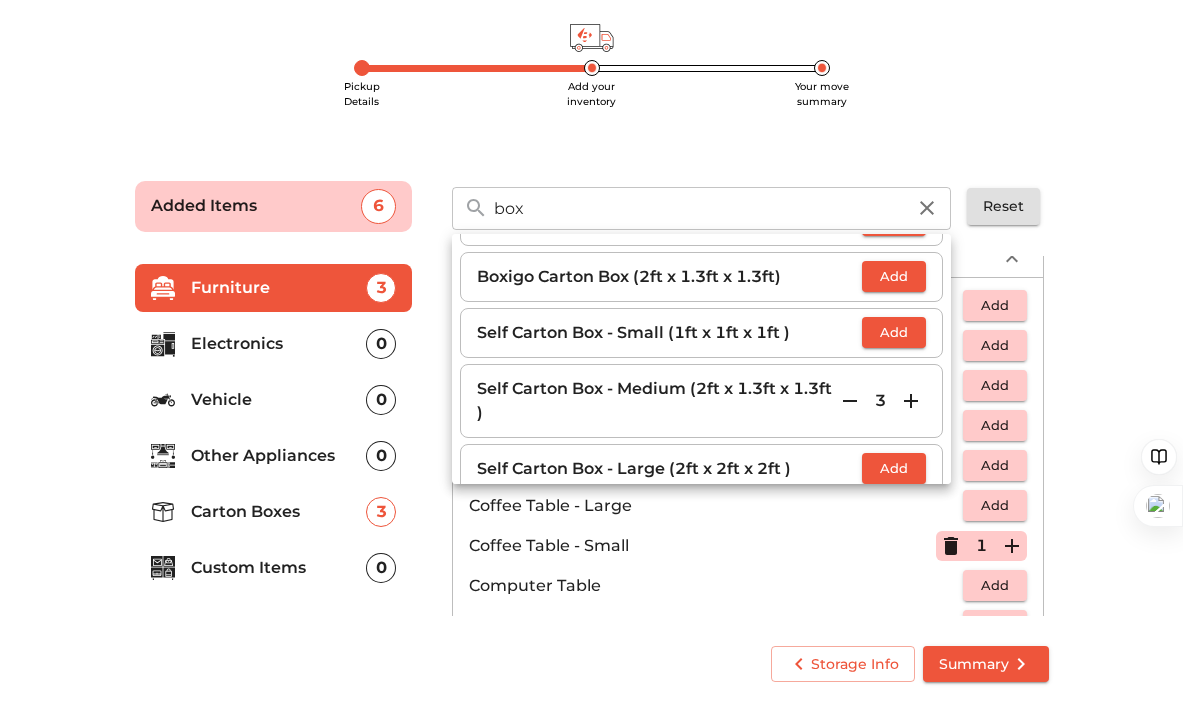 click 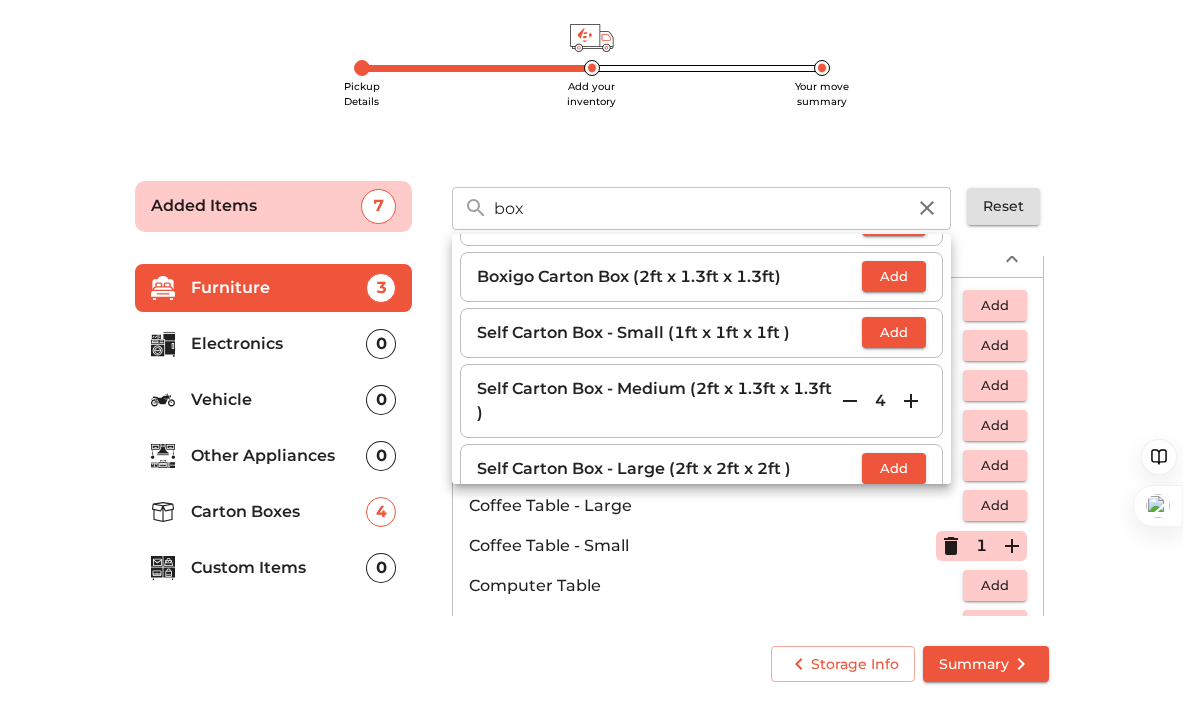 click 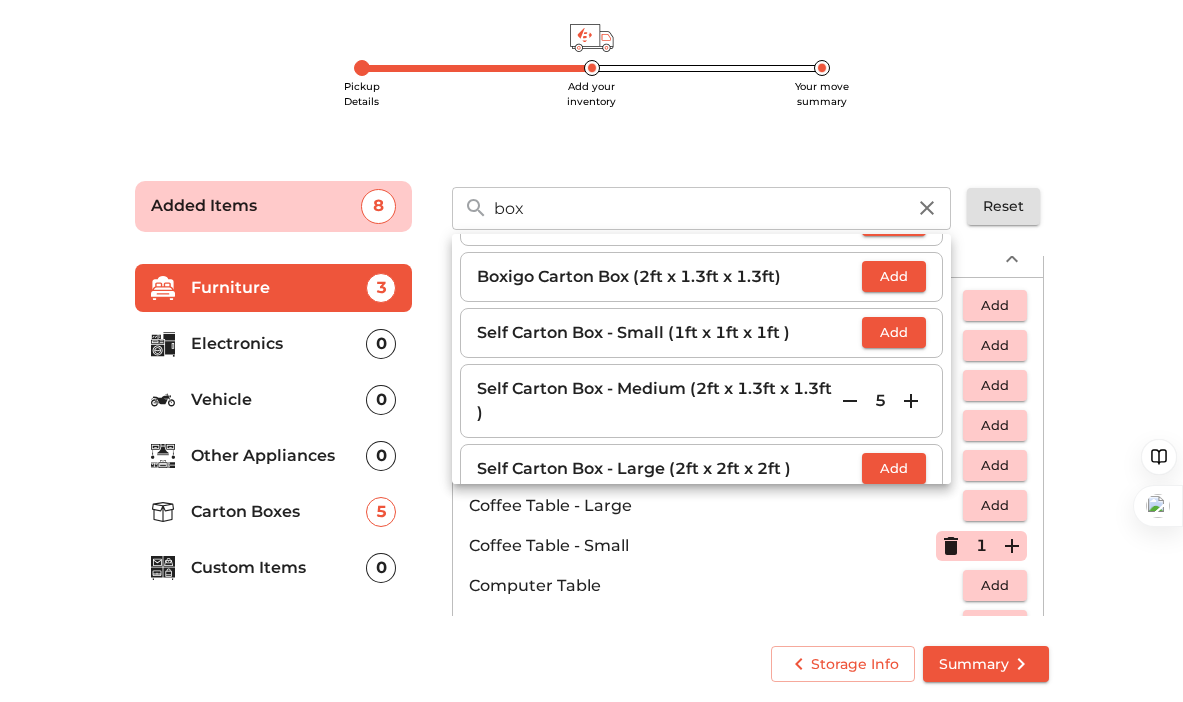 click on "box ​ Boxing Bag & Gloves Add Equipment Set (box) Add Clap Box Add Drum Set (boxed) Add Music System (boxed) Add Tool Box Add Wooden Box Add Boxigo Carton Box (2ft x 1.3ft x 1.3ft) Add Self Carton Box - Small (1ft x 1ft x 1ft ) Add Self Carton Box - Medium (2ft x 1.3ft x 1.3ft ) 5 Self Carton Box - Large (2ft x 2ft x 2ft ) Add Reset" at bounding box center [750, 206] 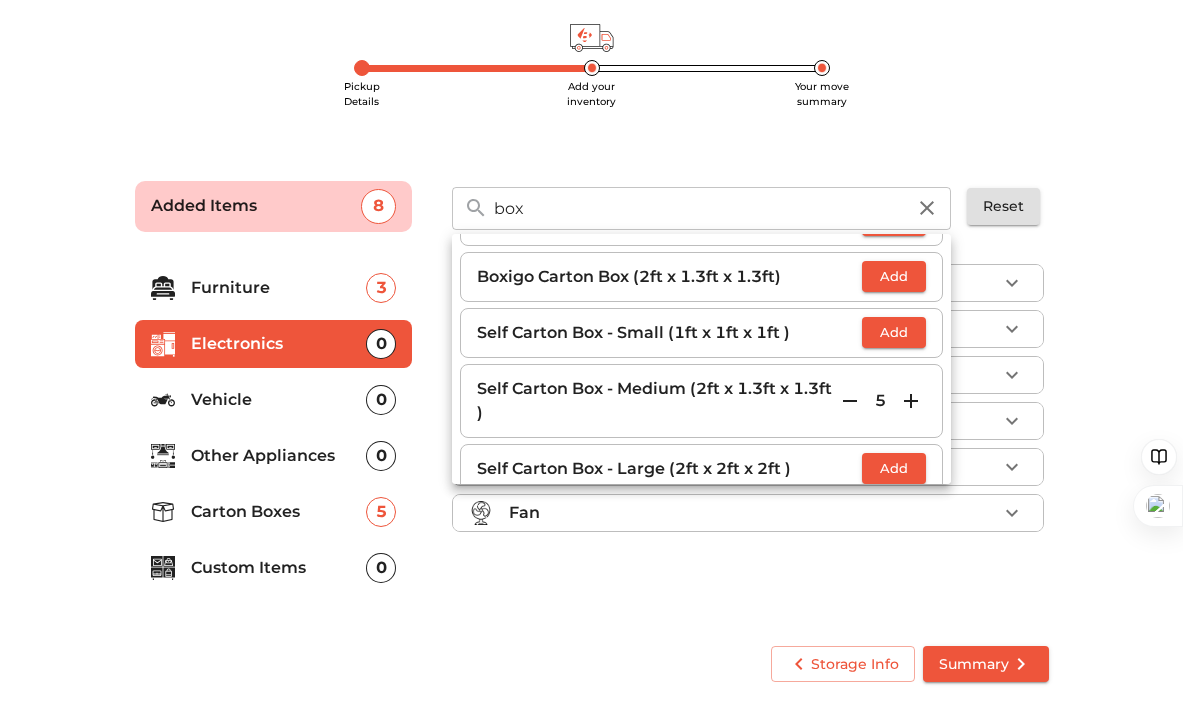 scroll, scrollTop: 0, scrollLeft: 0, axis: both 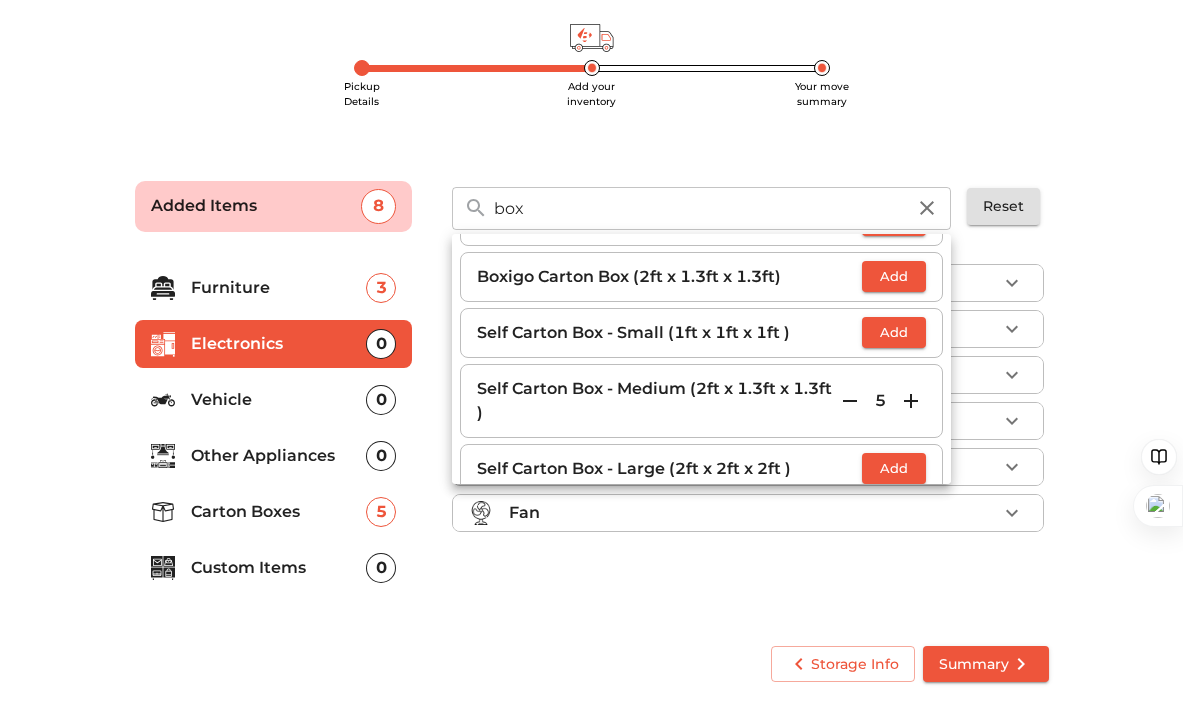 click on "Vehicle" at bounding box center [279, 400] 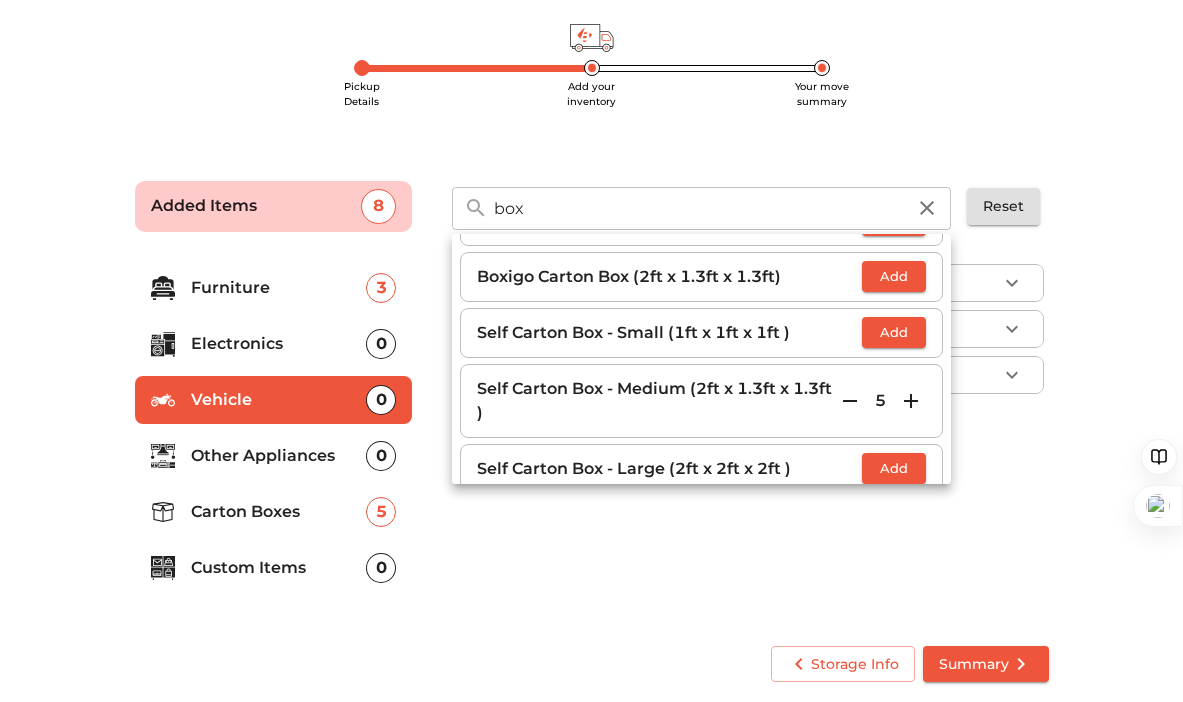 click on "Other Appliances" at bounding box center [279, 456] 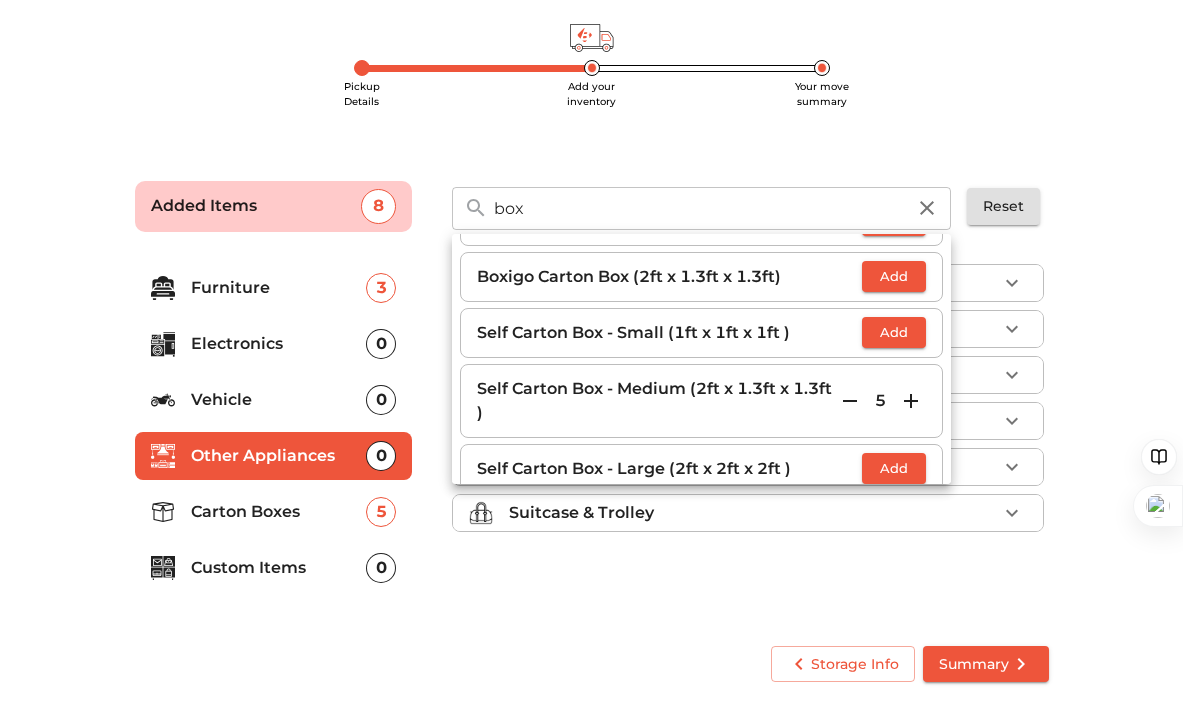 click 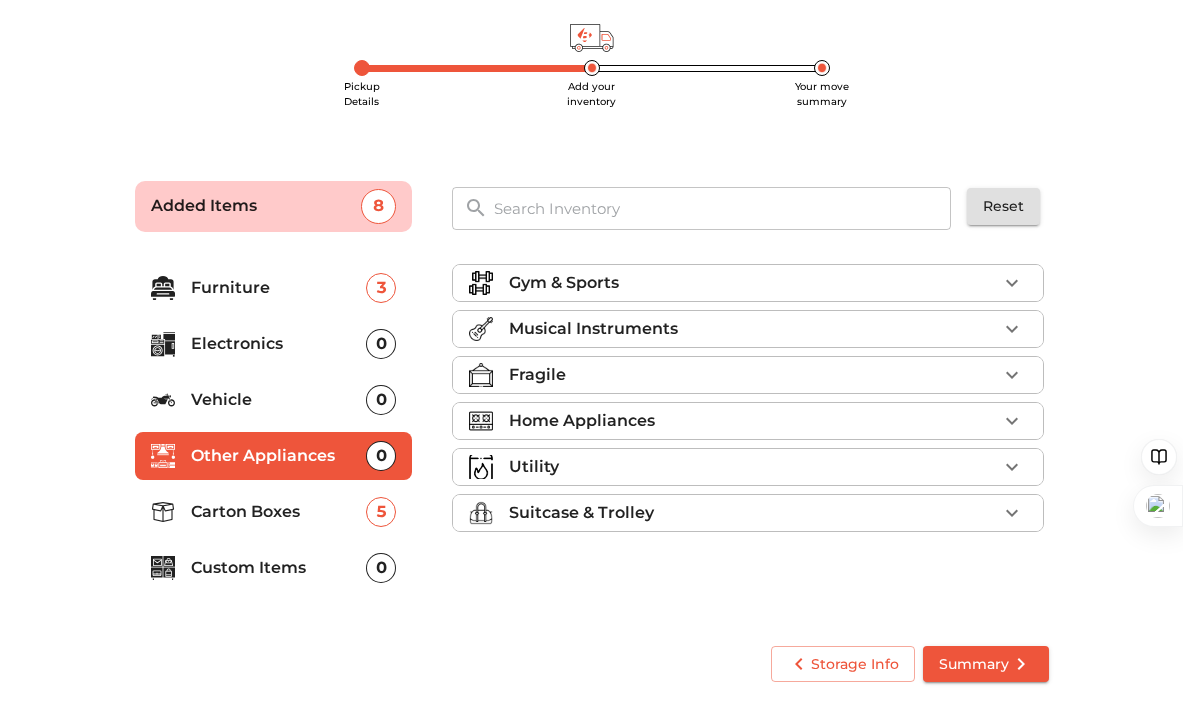 click on "Suitcase & Trolley" at bounding box center (581, 513) 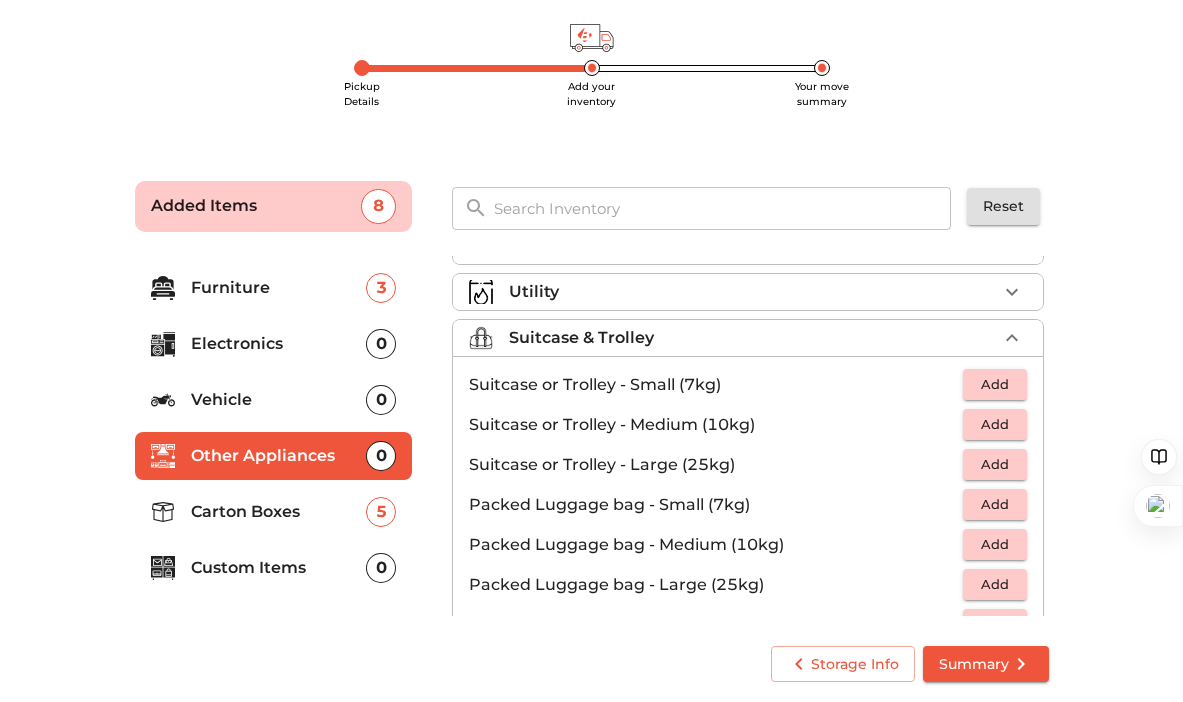 scroll, scrollTop: 177, scrollLeft: 0, axis: vertical 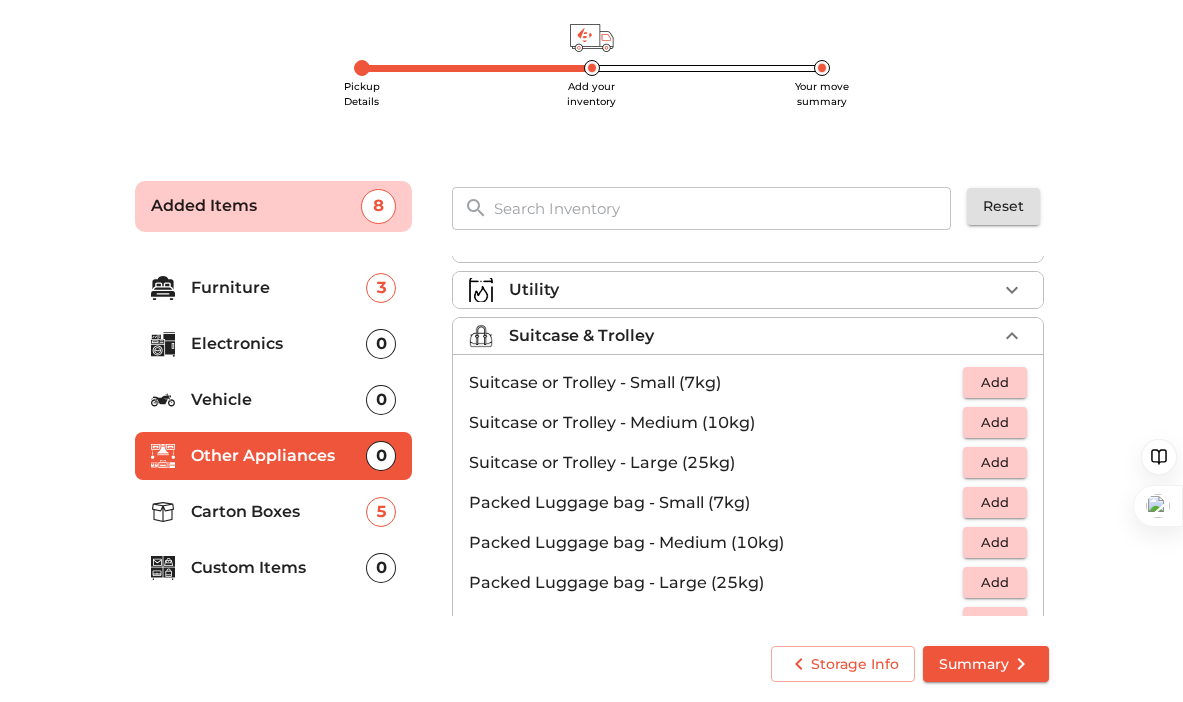 click on "Add" at bounding box center [995, 462] 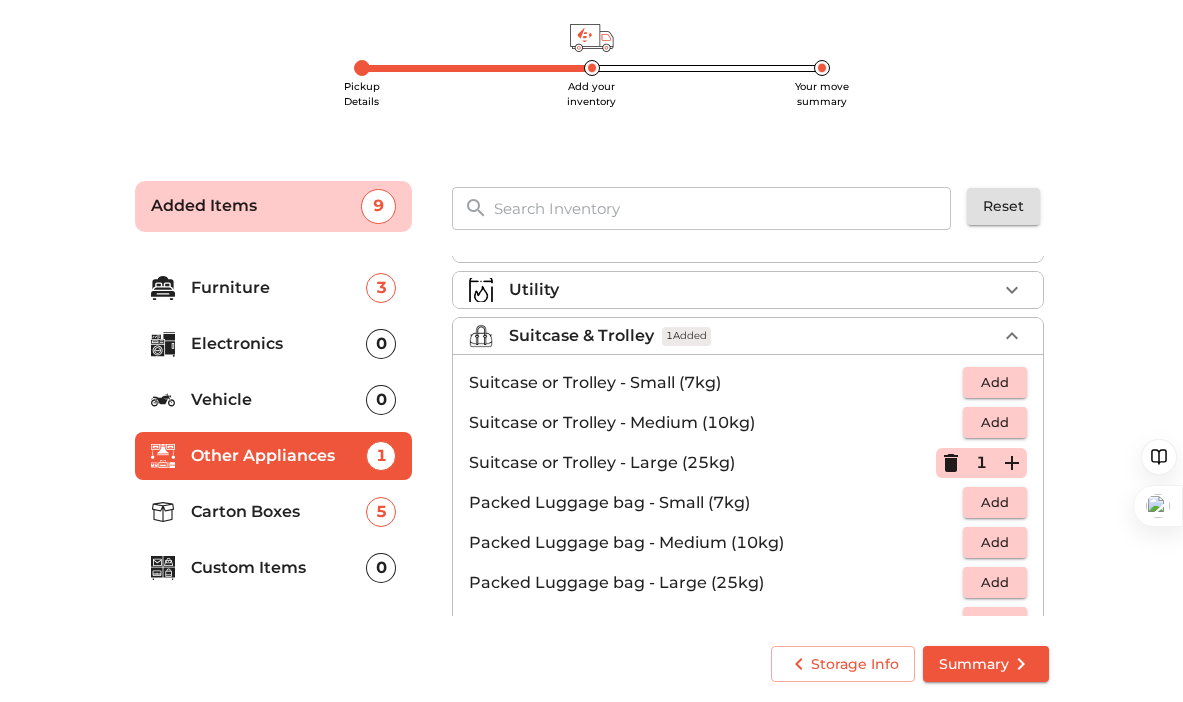click on "Storage Info Summary" at bounding box center [592, 664] 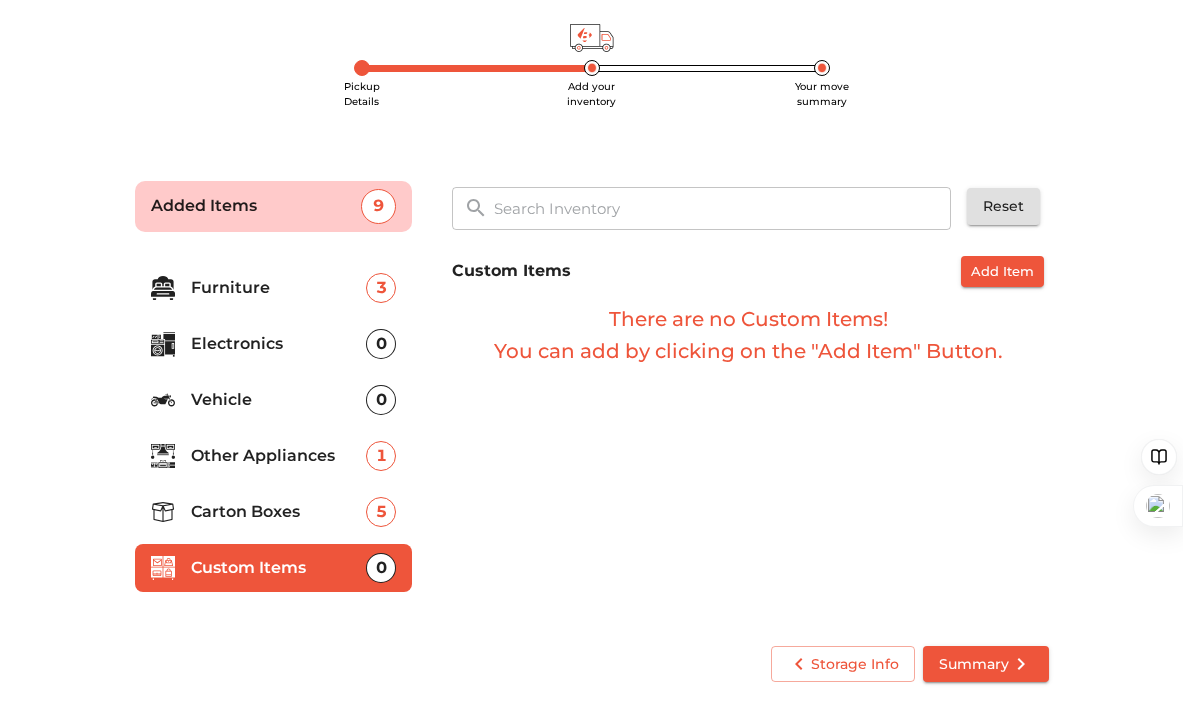 scroll, scrollTop: 0, scrollLeft: 0, axis: both 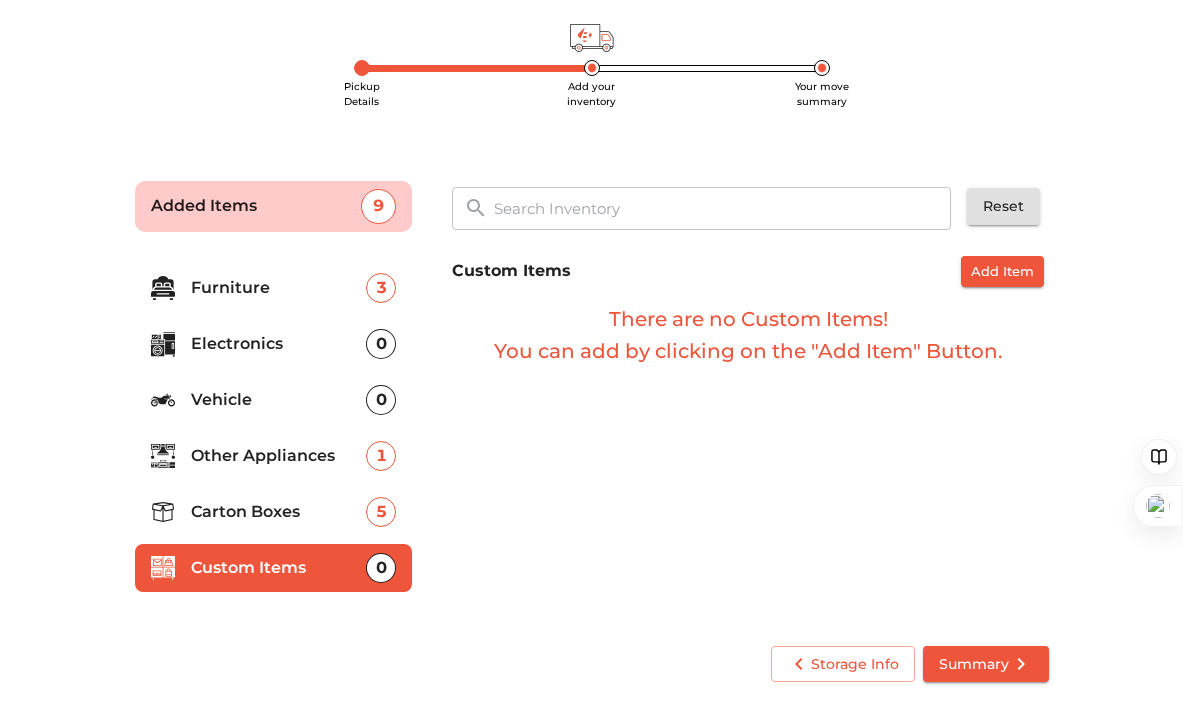click on "Summary" at bounding box center [986, 664] 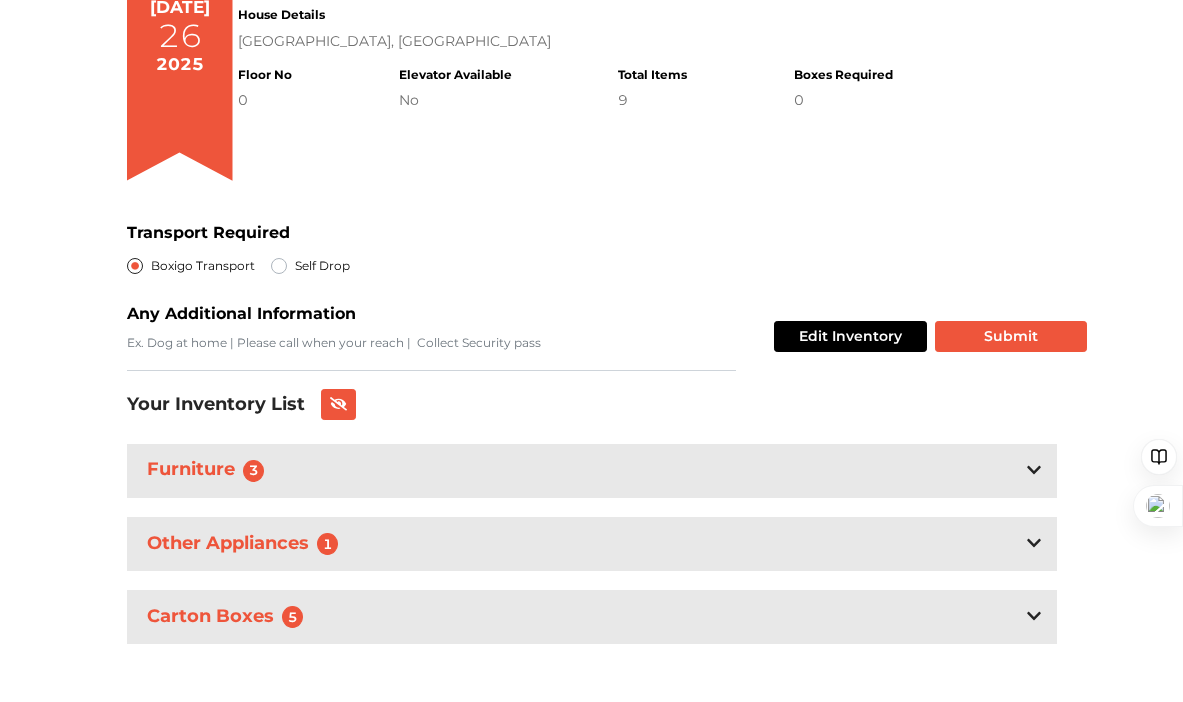 scroll, scrollTop: 298, scrollLeft: 0, axis: vertical 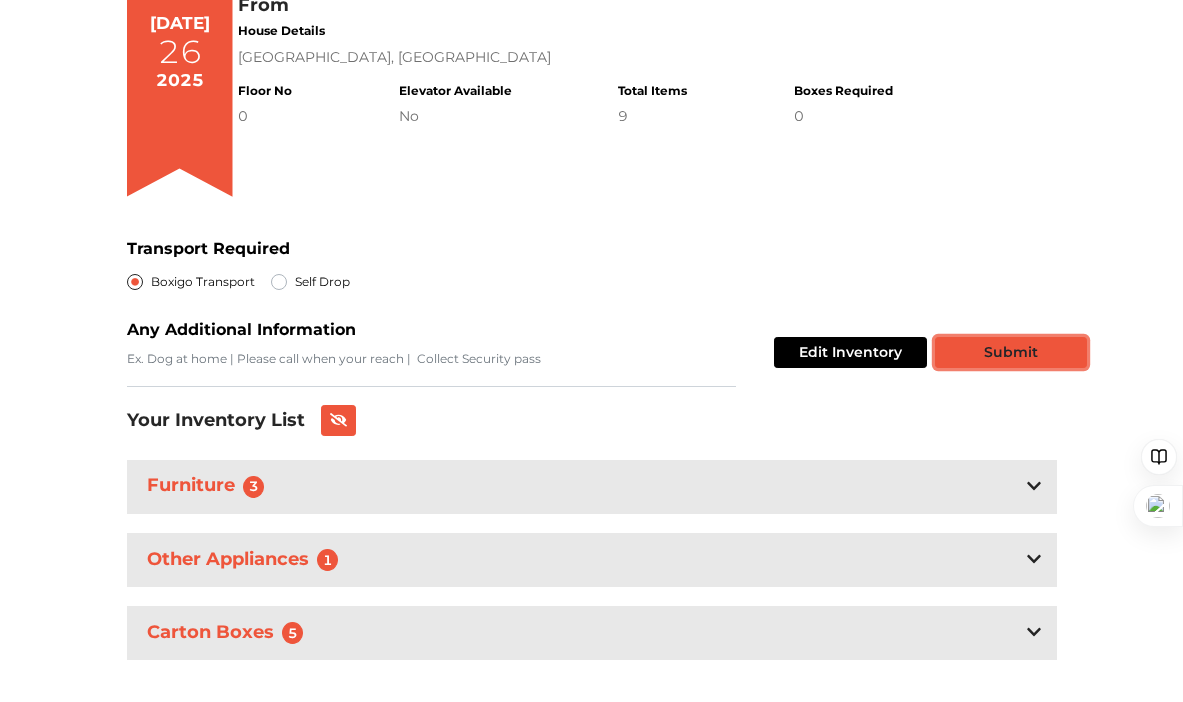 click on "Submit" at bounding box center [1011, 352] 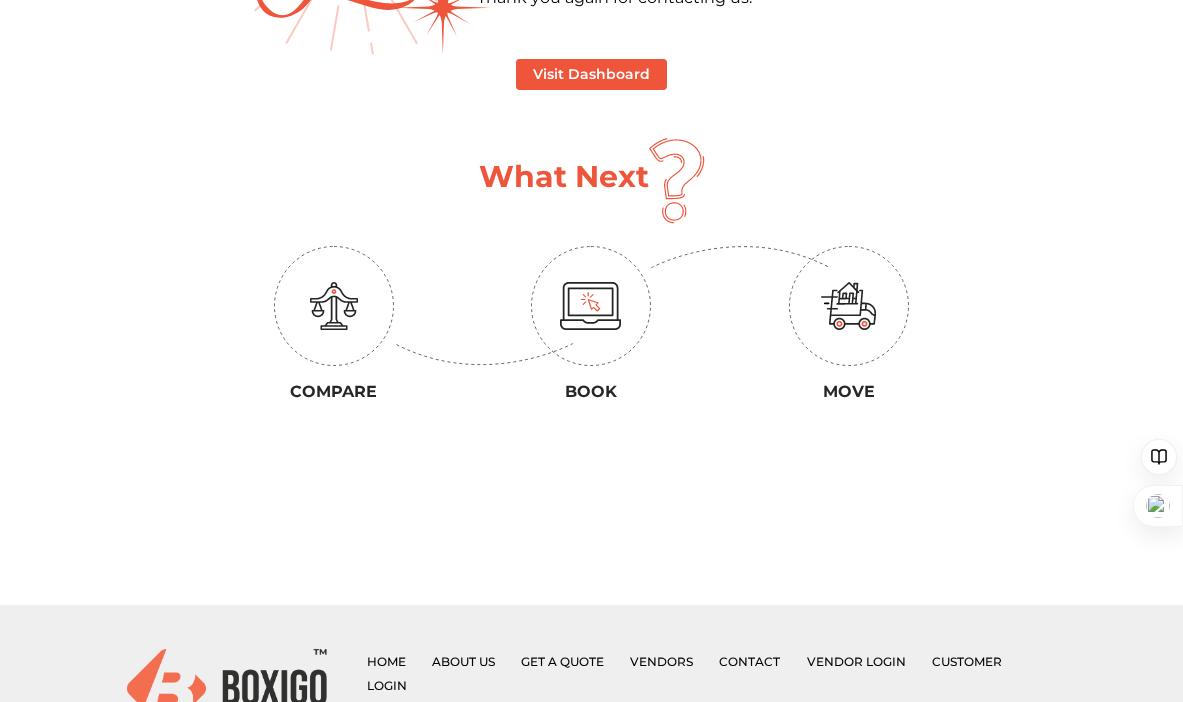 scroll, scrollTop: 348, scrollLeft: 0, axis: vertical 